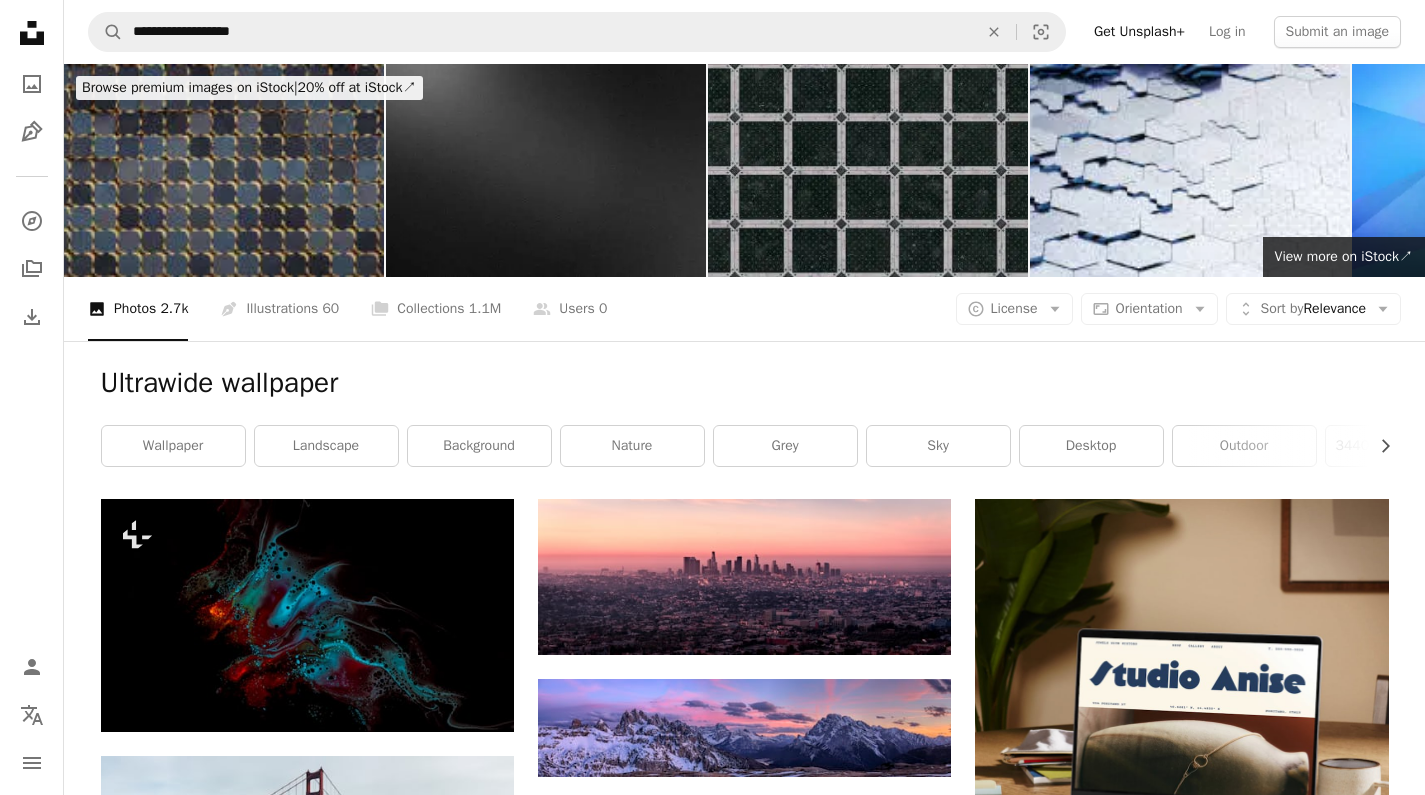 scroll, scrollTop: 4121, scrollLeft: 0, axis: vertical 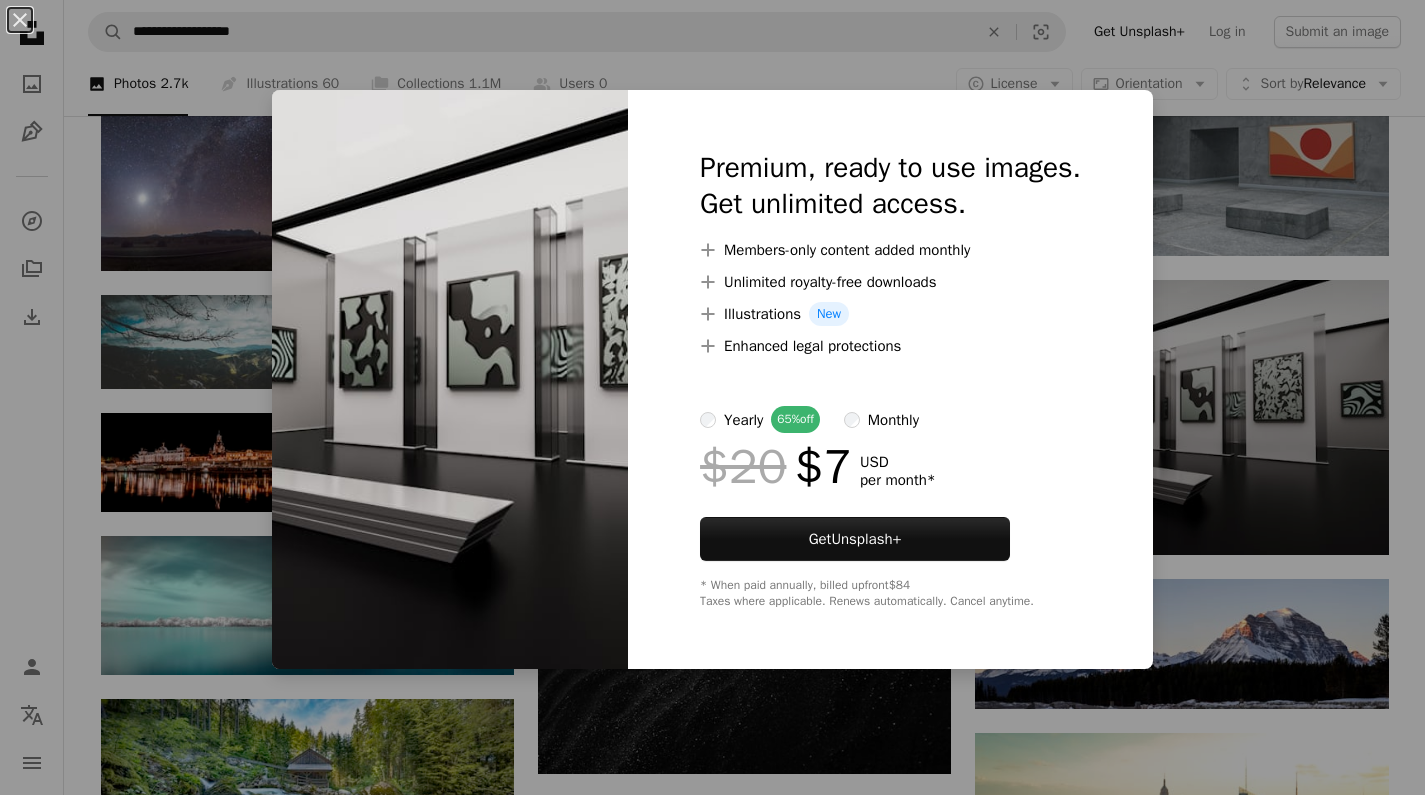 click on "An X shape Premium, ready to use images. Get unlimited access. A plus sign Members-only content added monthly A plus sign Unlimited royalty-free downloads A plus sign Illustrations  New A plus sign Enhanced legal protections yearly 65%  off monthly $20   $7 USD per month * Get  Unsplash+ * When paid annually, billed upfront  $84 Taxes where applicable. Renews automatically. Cancel anytime." at bounding box center [712, 397] 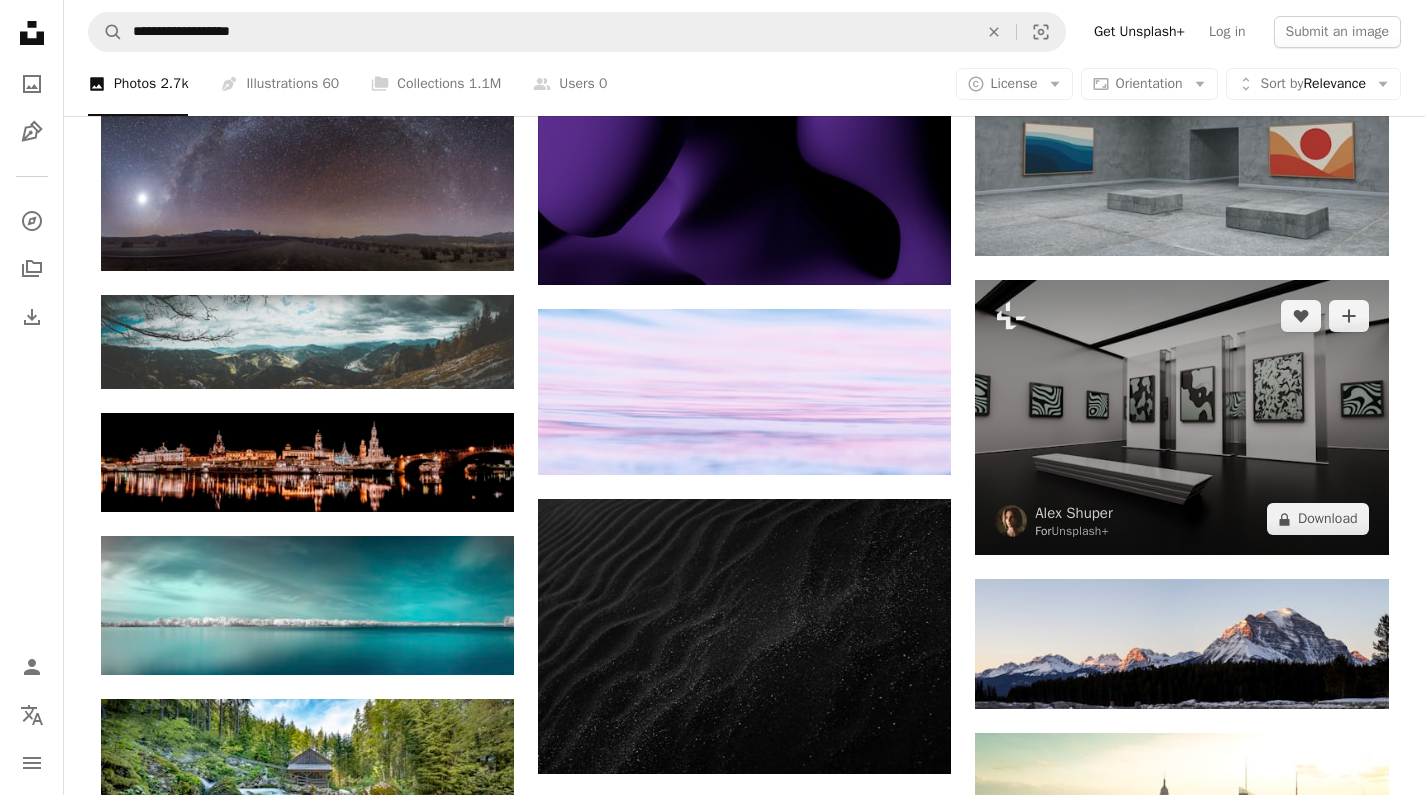 click at bounding box center [1181, 417] 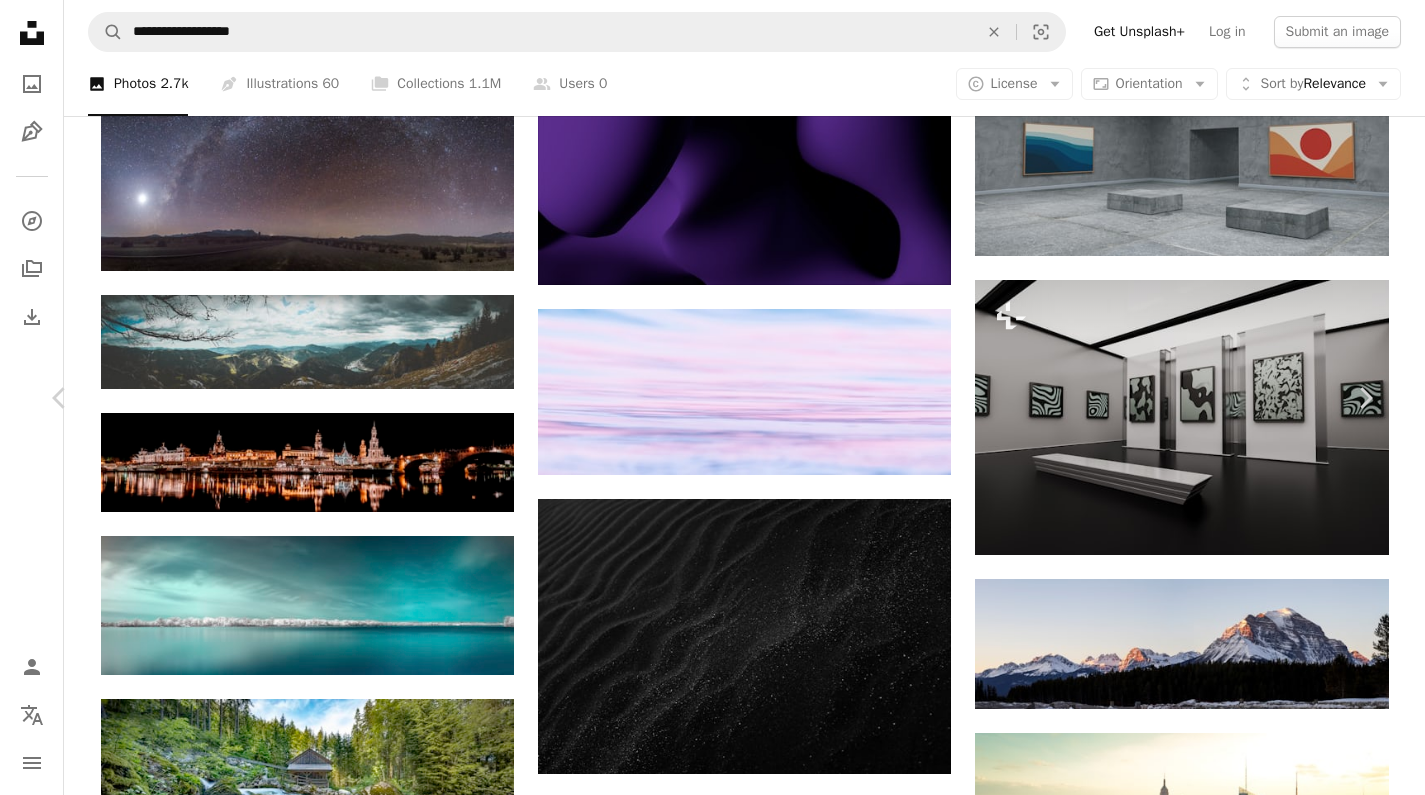 scroll, scrollTop: 0, scrollLeft: 0, axis: both 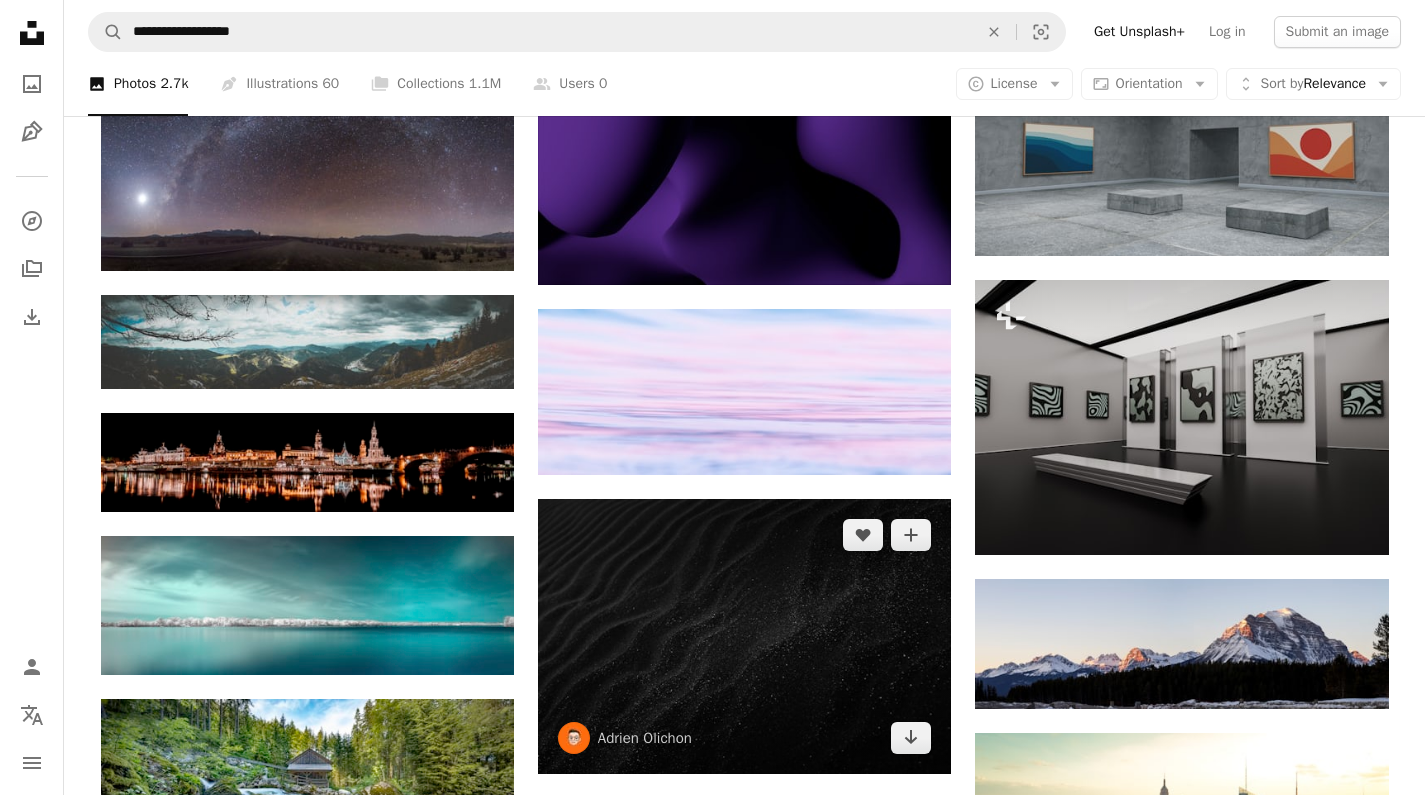 click at bounding box center [744, 636] 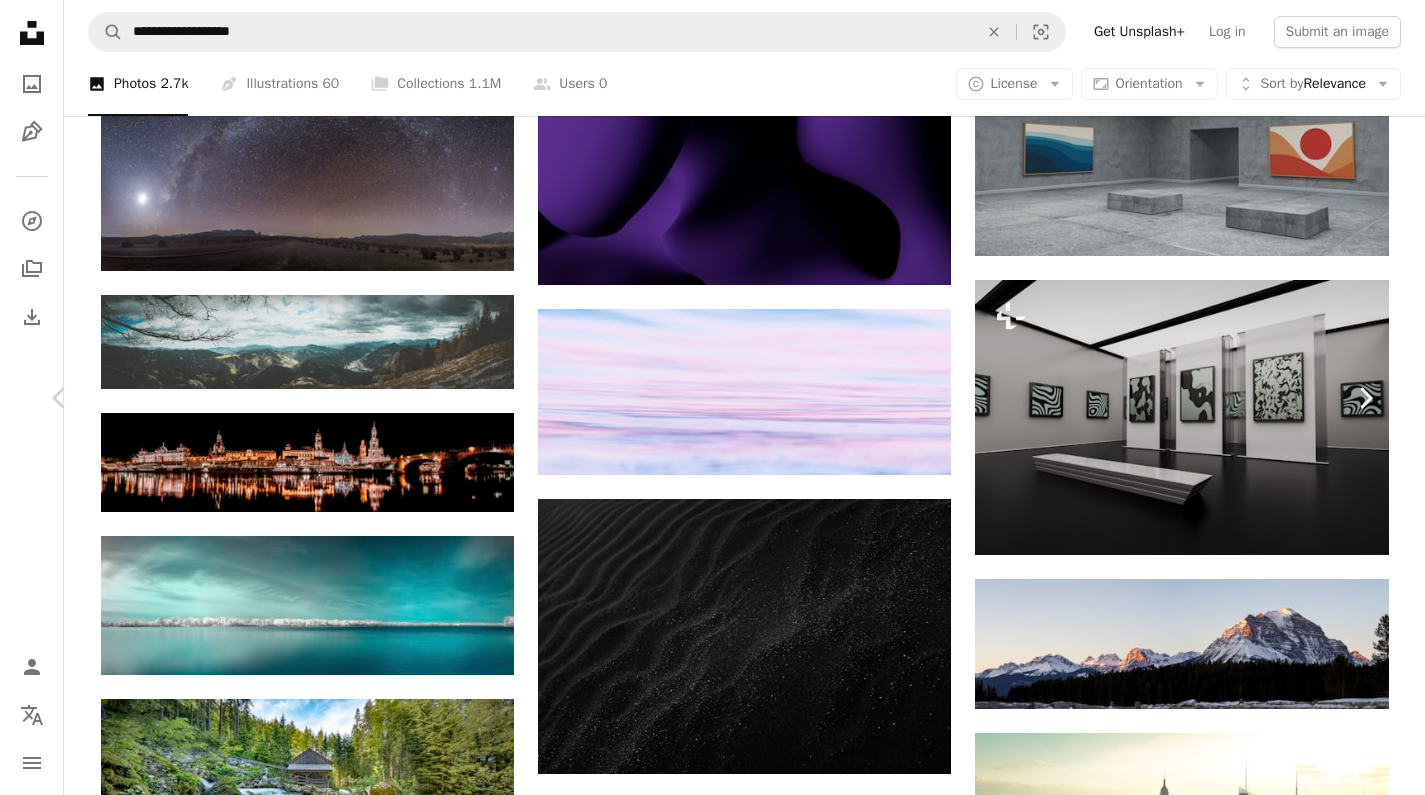 click on "Chevron right" at bounding box center [1365, 398] 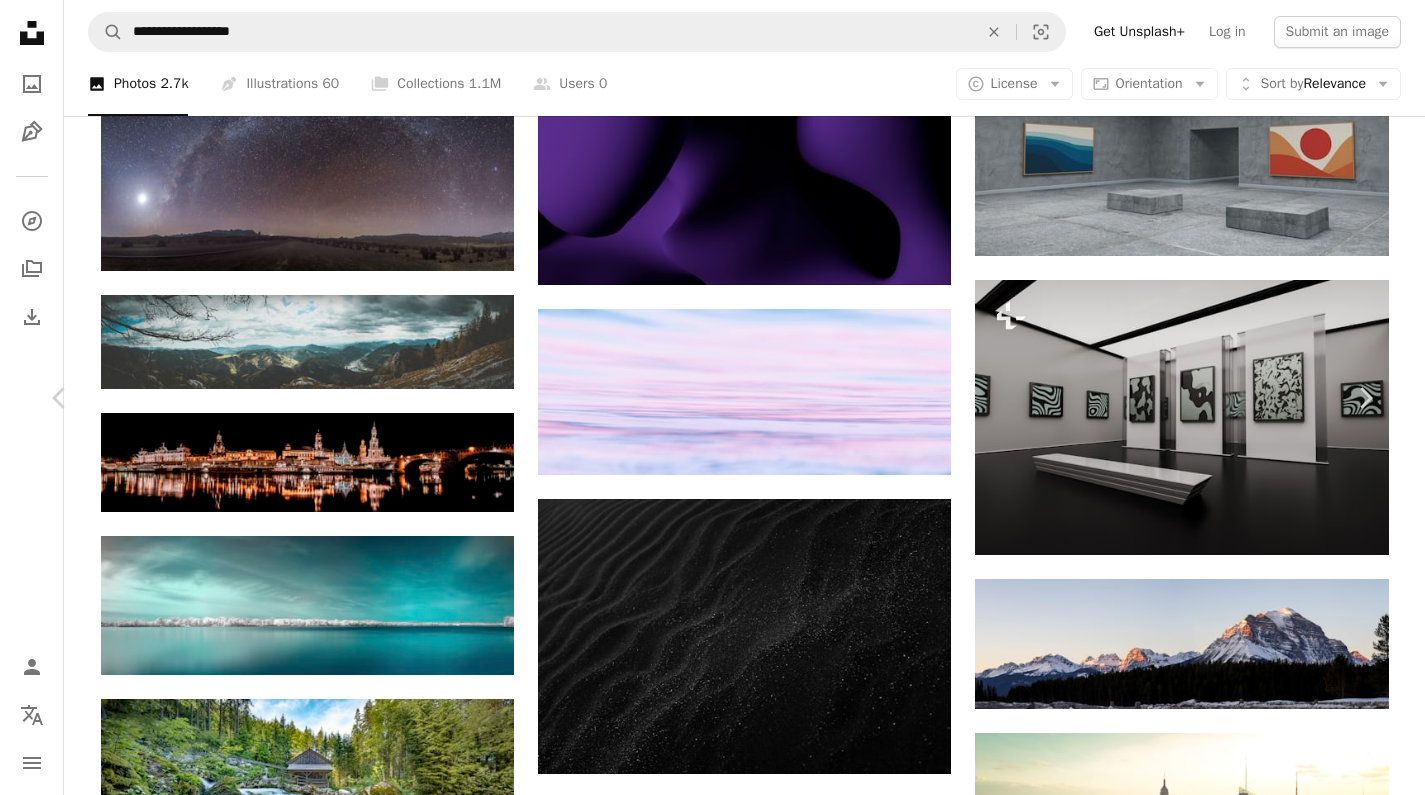 click on "An X shape" at bounding box center (20, 20) 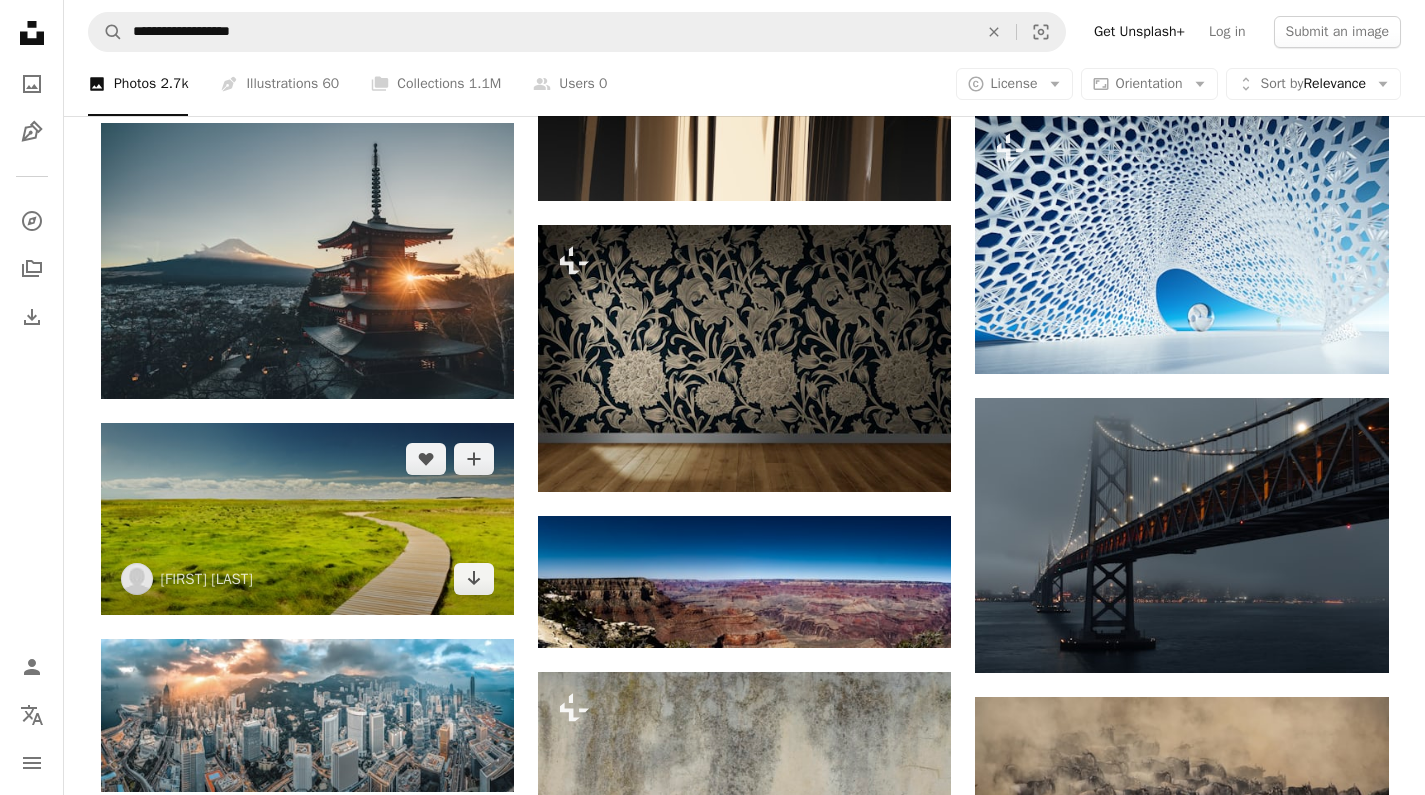 scroll, scrollTop: 7369, scrollLeft: 0, axis: vertical 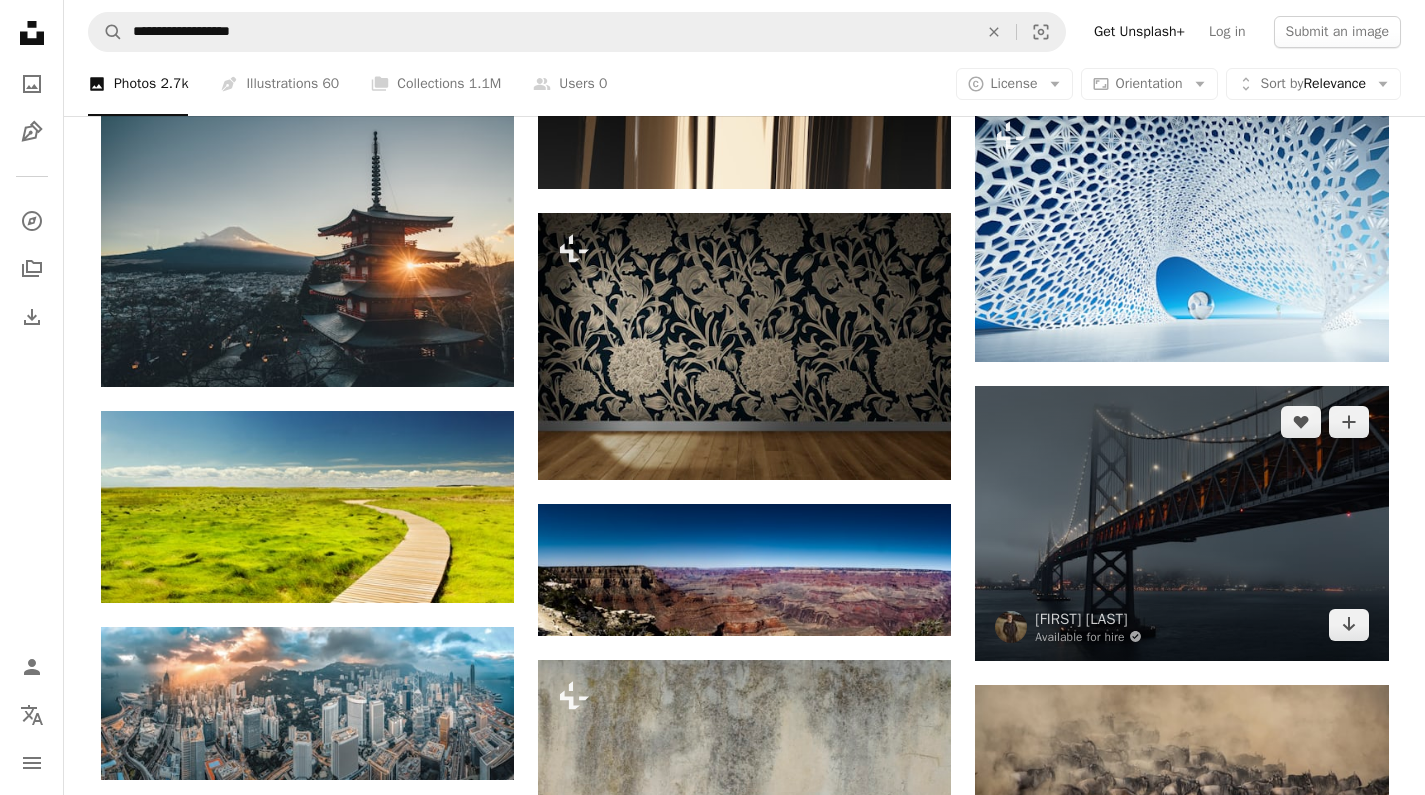 click at bounding box center [1181, 523] 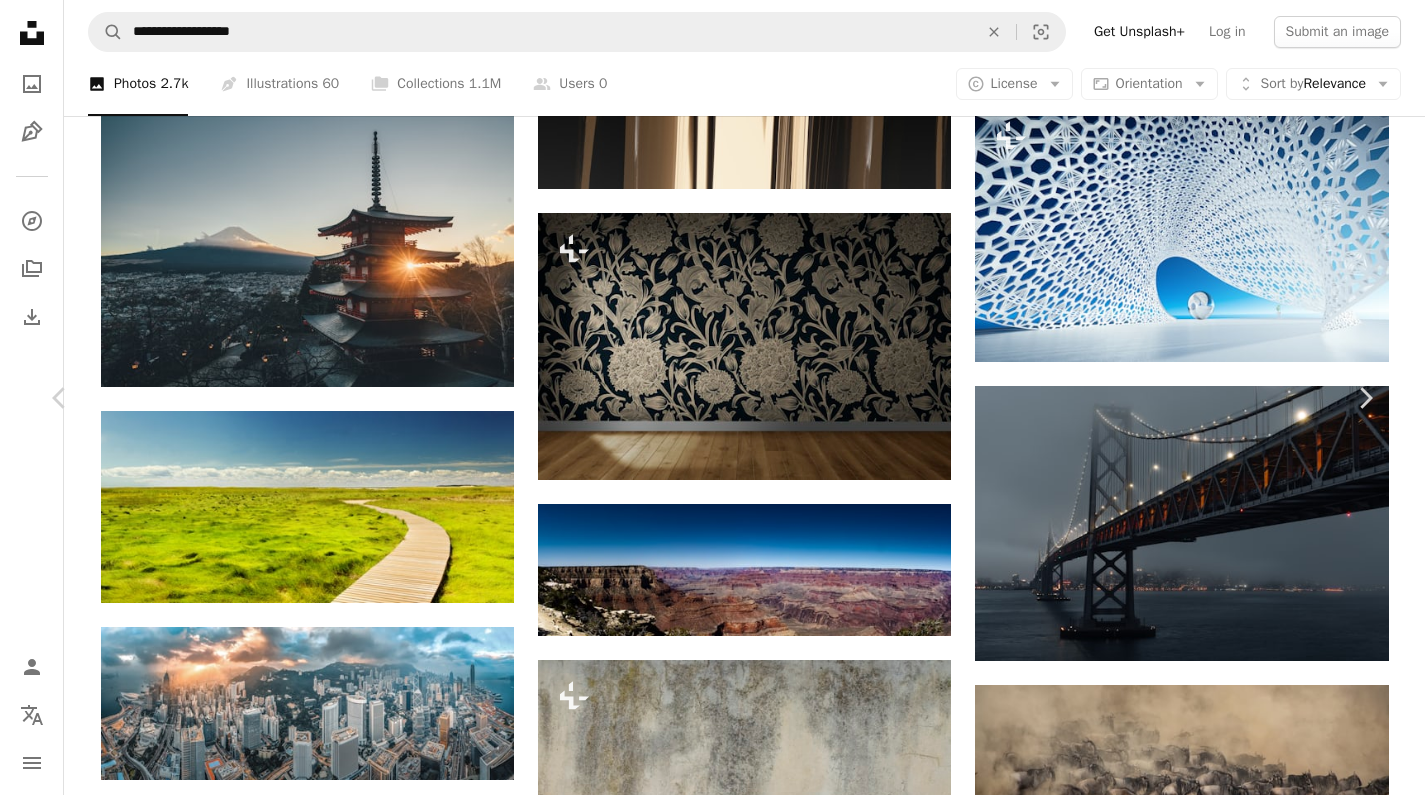 click on "An X shape" at bounding box center (20, 20) 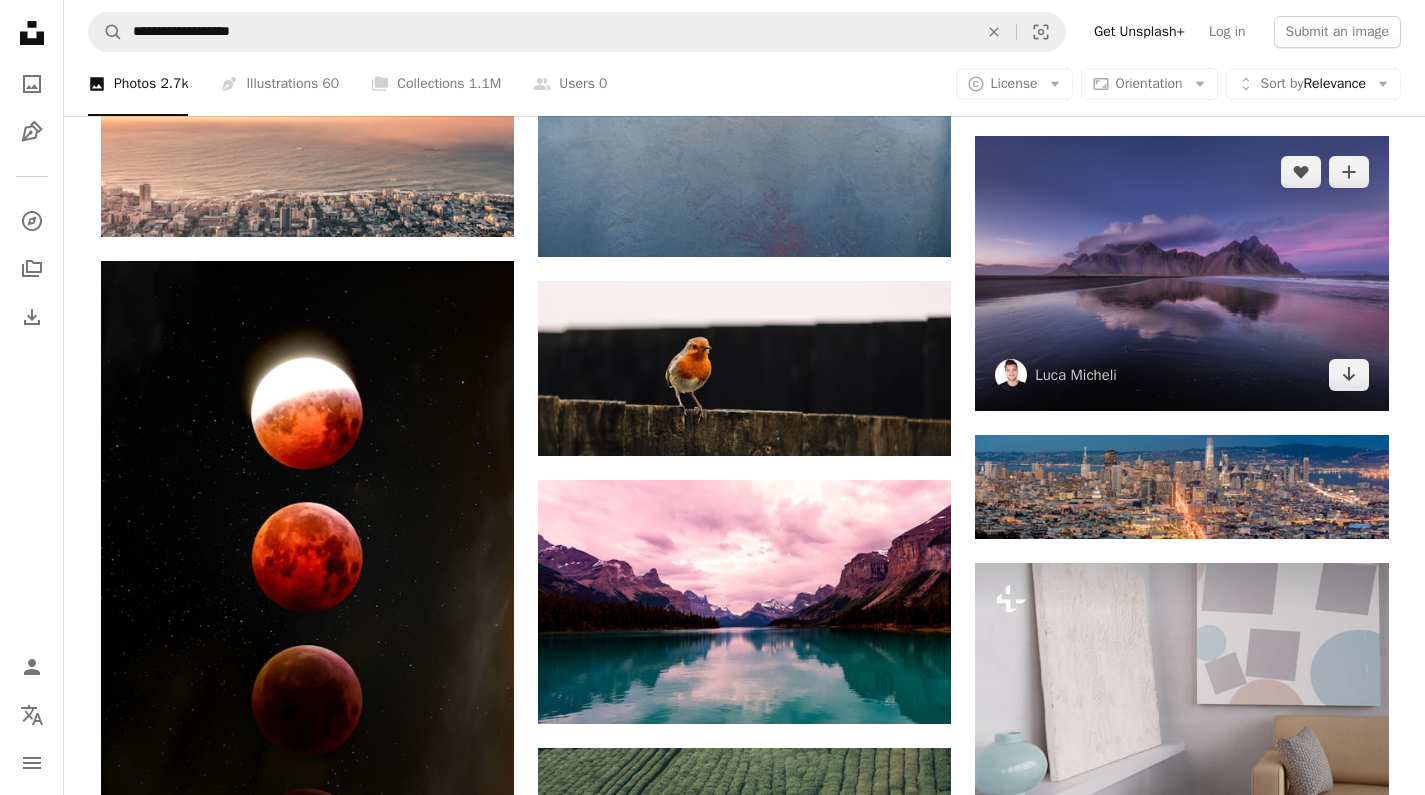 scroll, scrollTop: 8920, scrollLeft: 0, axis: vertical 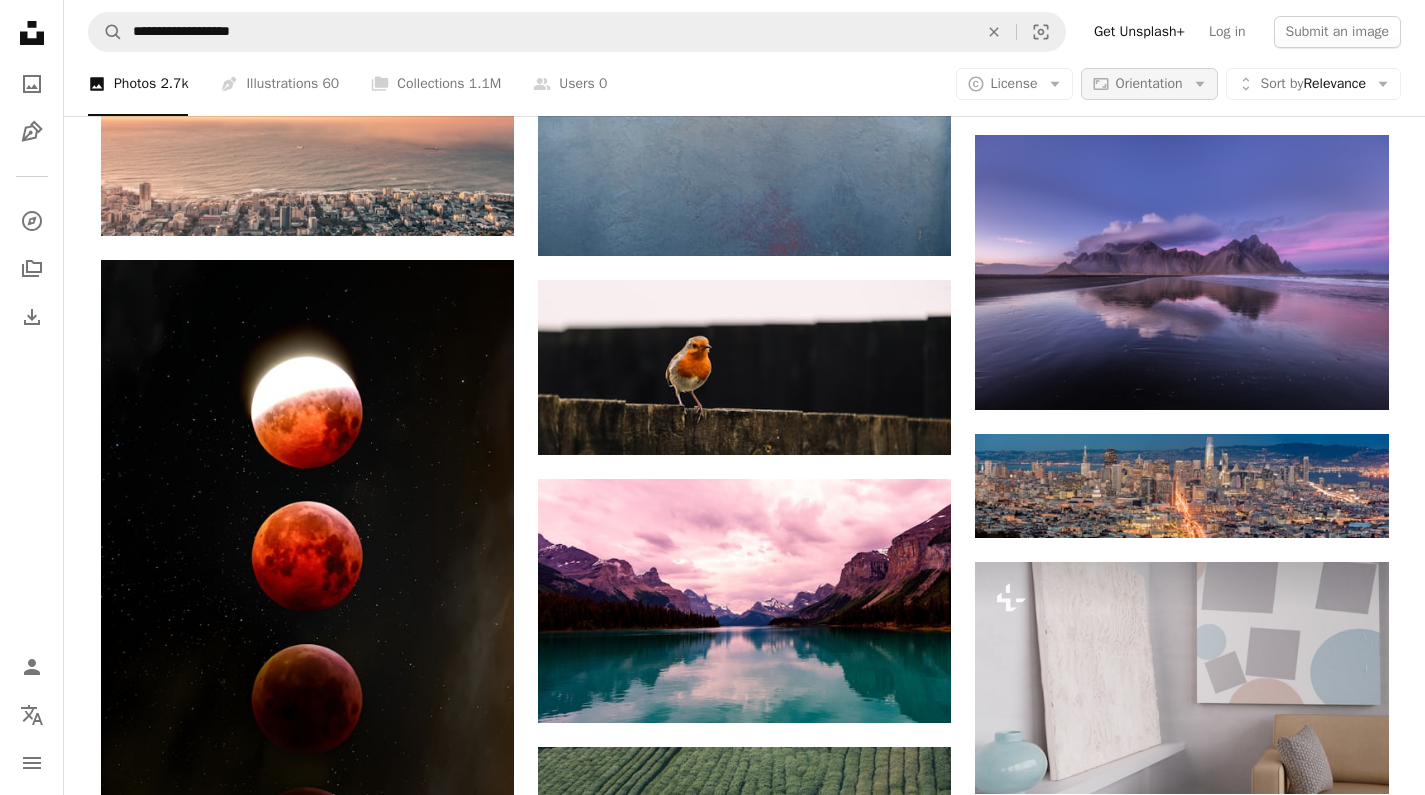 click on "Aspect ratio Orientation Arrow down" at bounding box center [1149, 84] 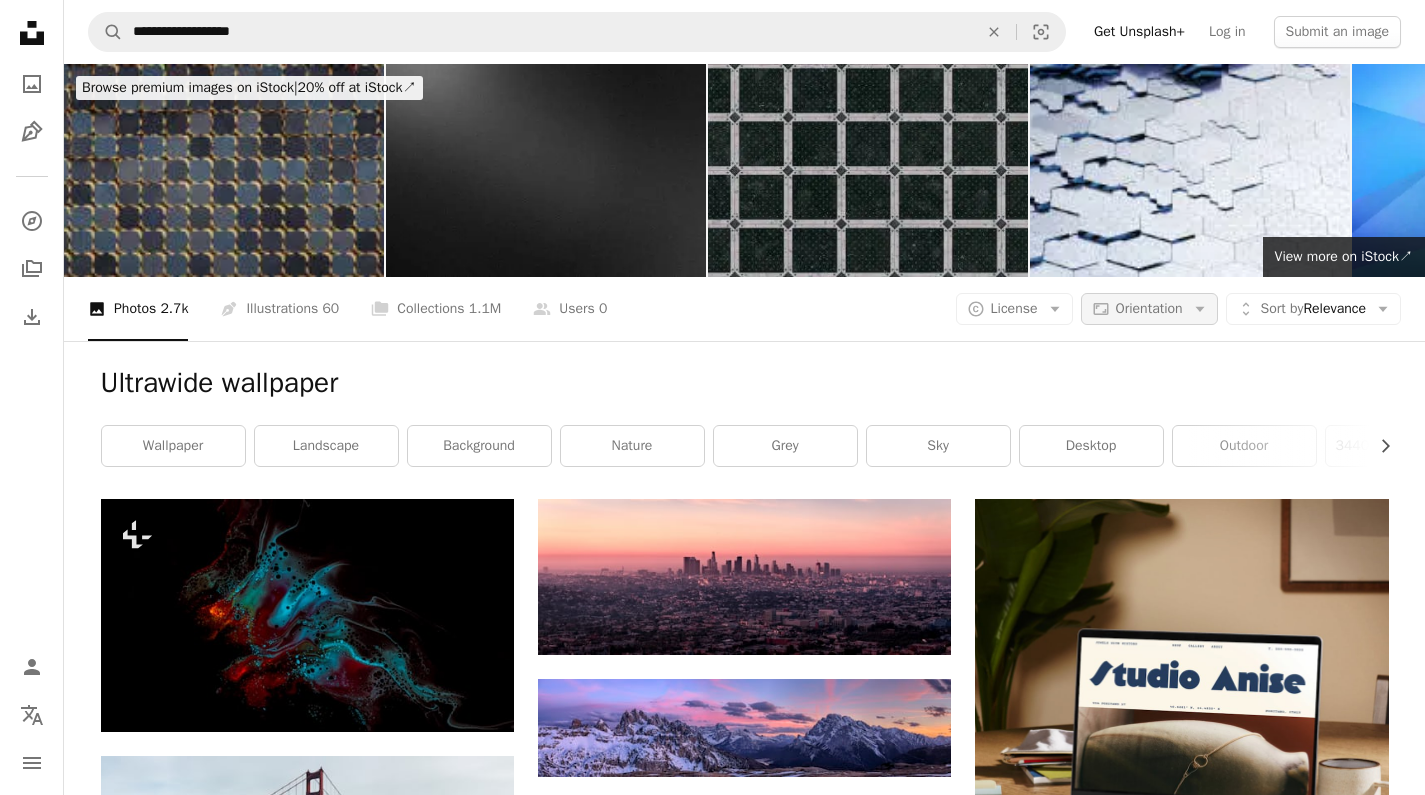scroll, scrollTop: 8920, scrollLeft: 0, axis: vertical 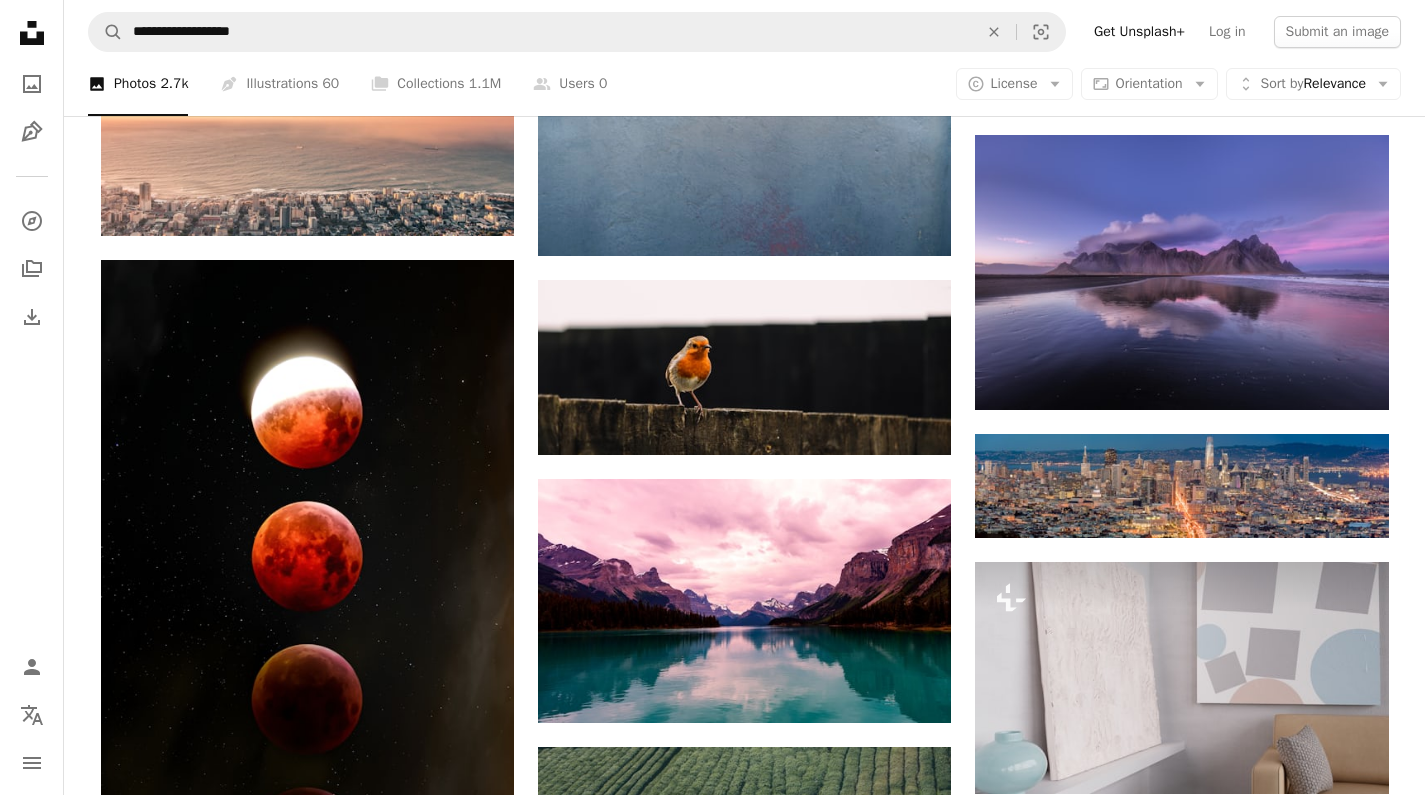 click on "**********" at bounding box center (712, -2654) 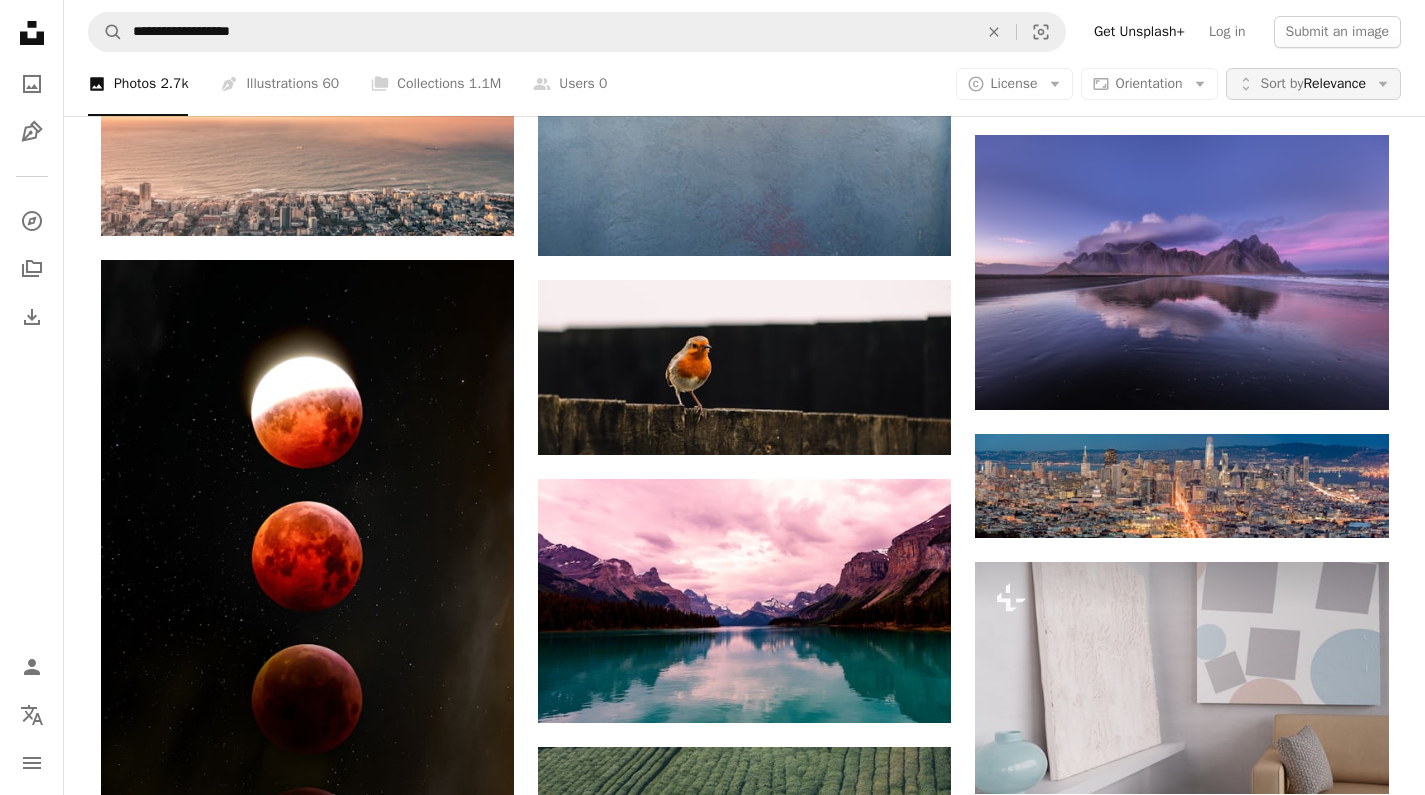 click on "Sort by  Relevance" at bounding box center (1313, 84) 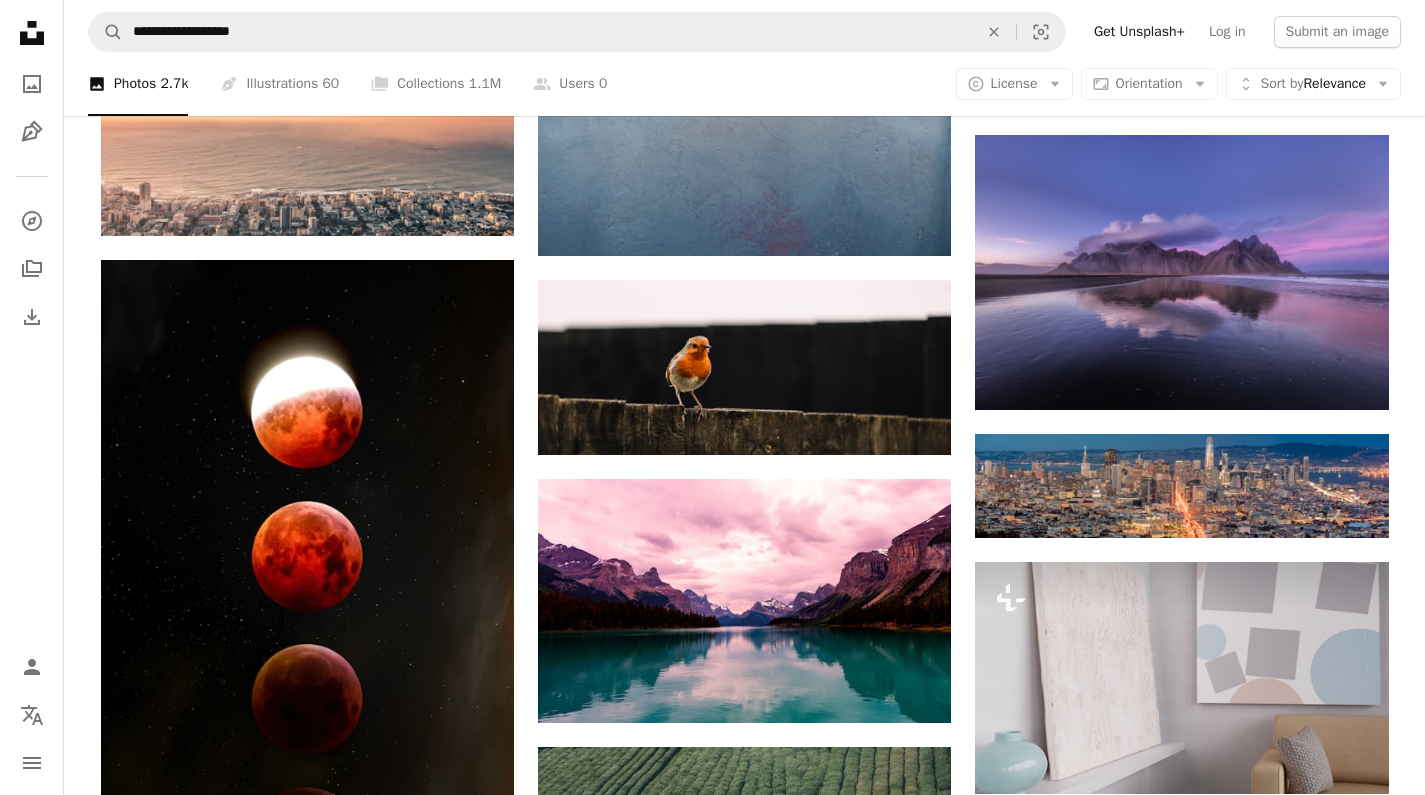 click on "**********" at bounding box center (712, -2654) 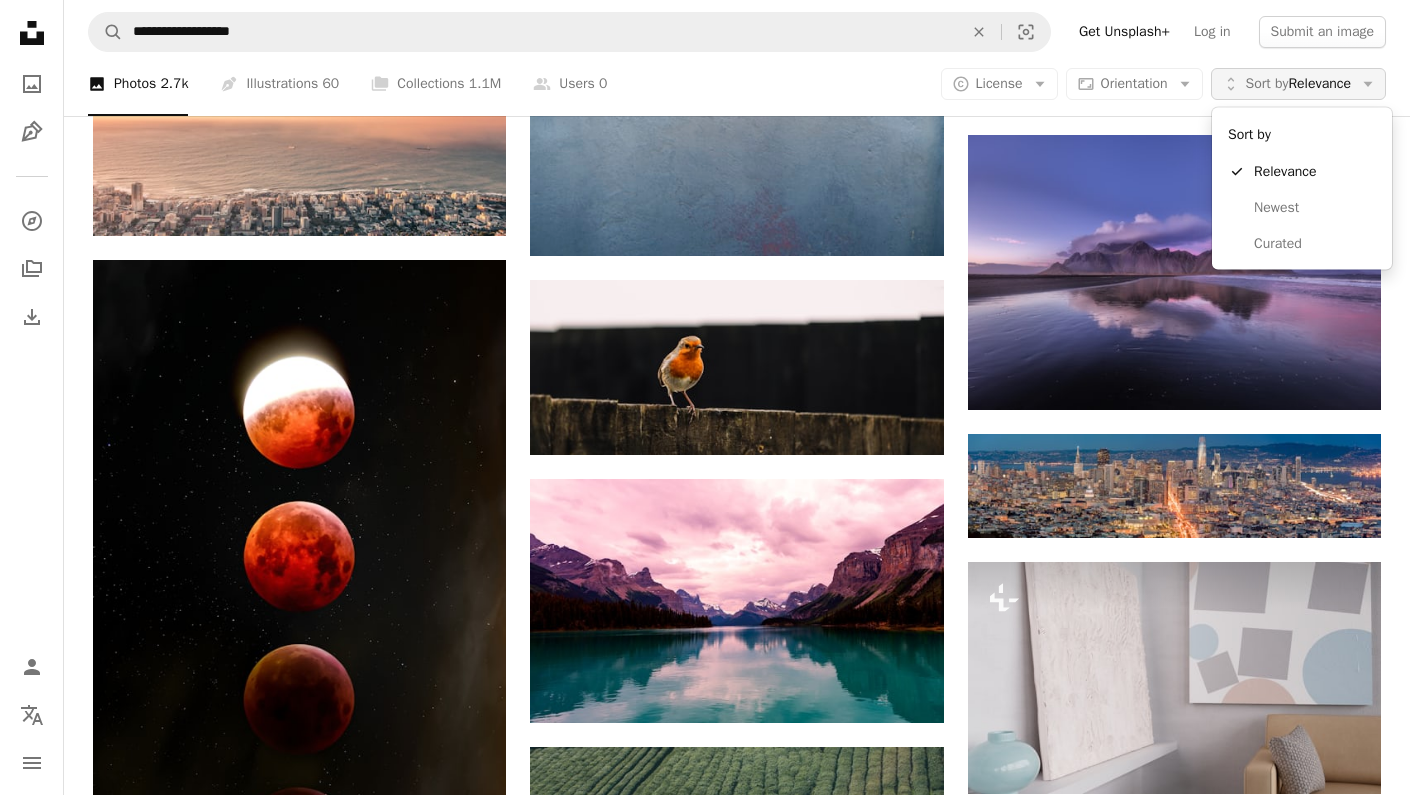 click on "Arrow down" 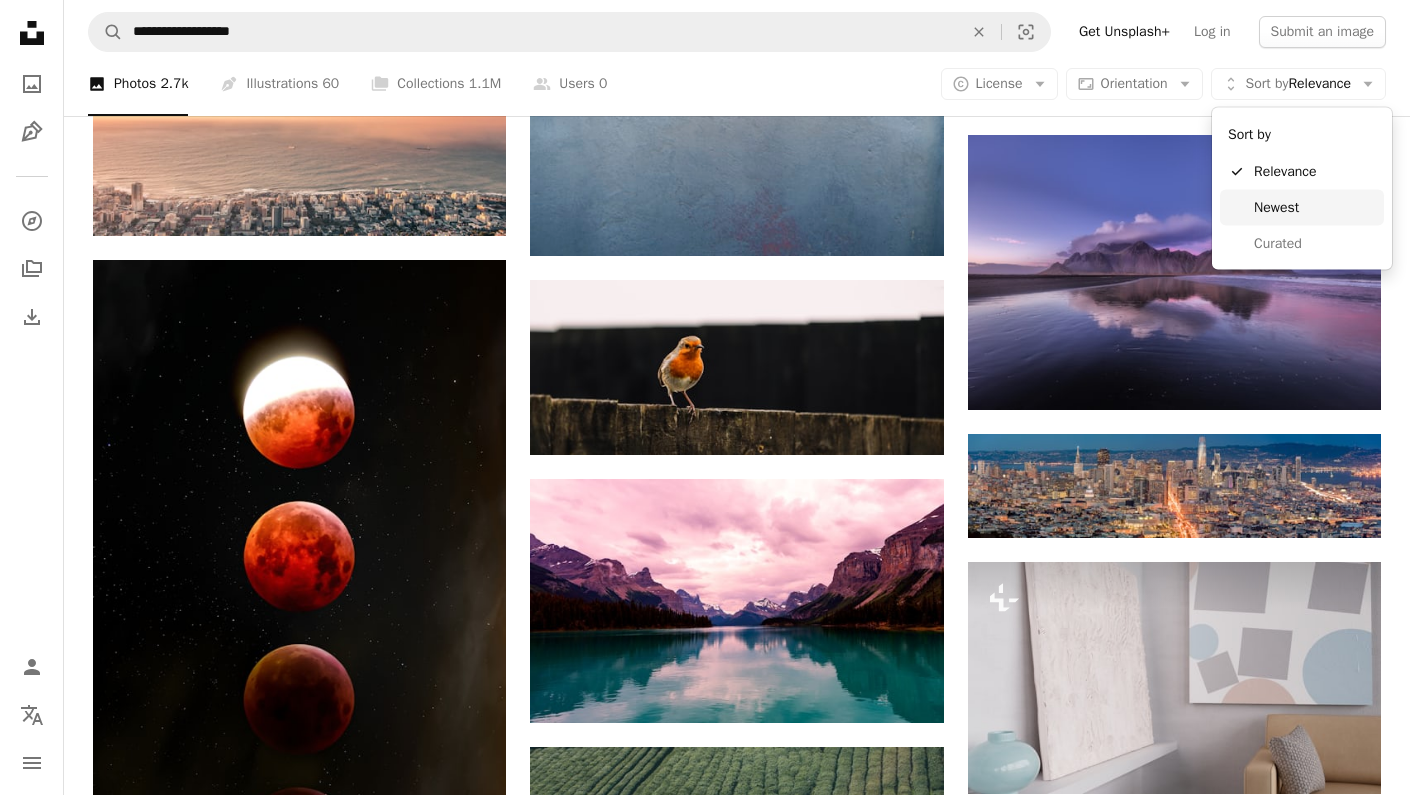 click on "Newest" at bounding box center (1302, 207) 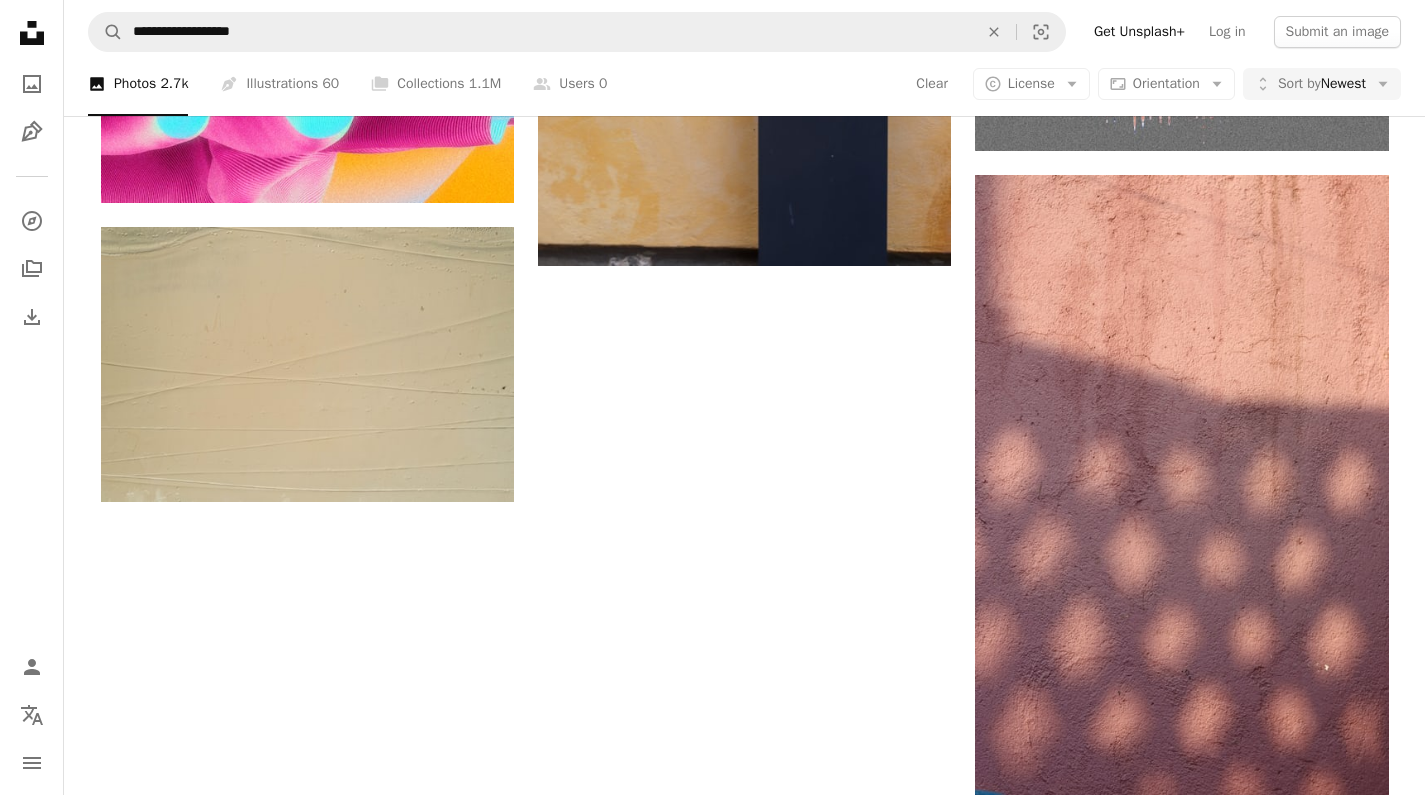 scroll, scrollTop: 250, scrollLeft: 0, axis: vertical 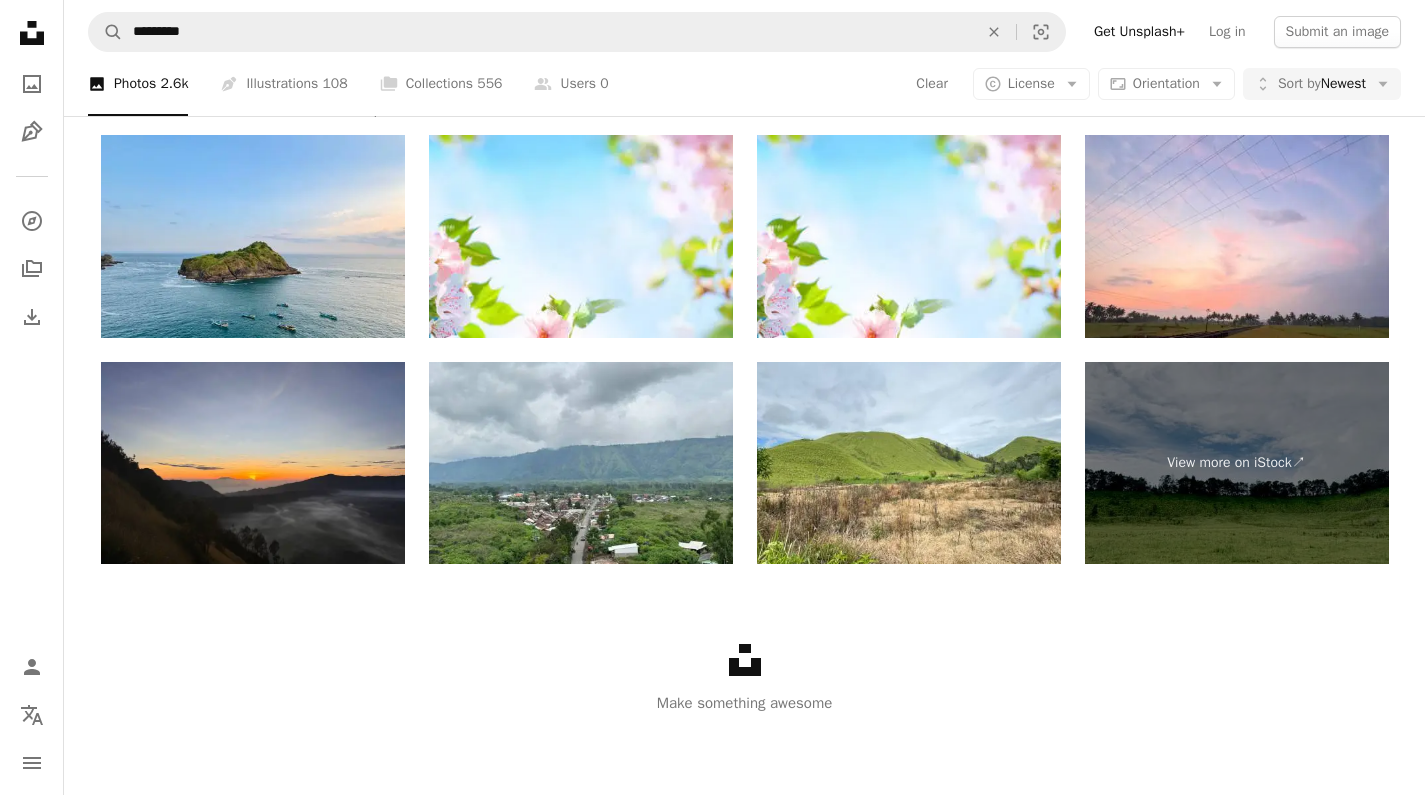 click on "Chevron left" 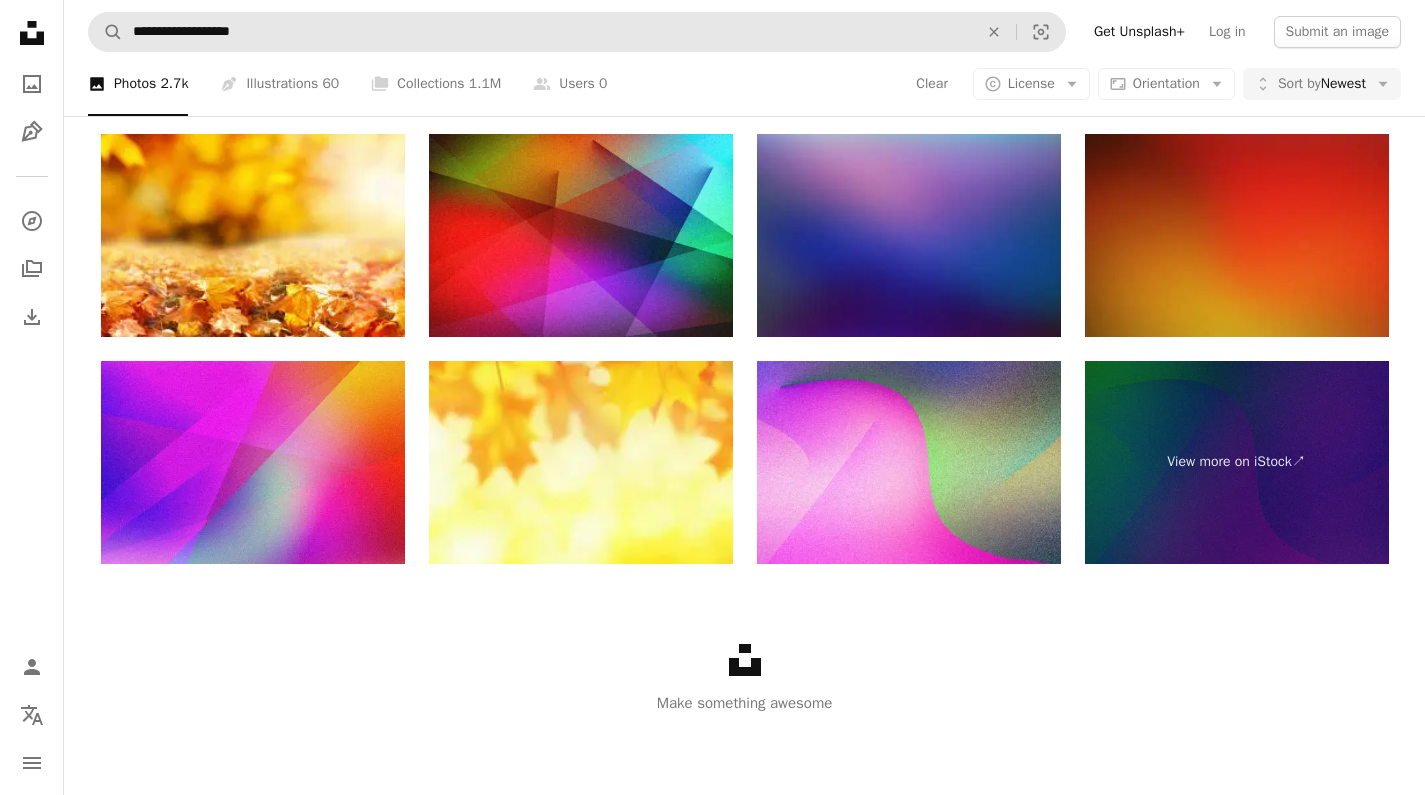 scroll, scrollTop: 0, scrollLeft: 0, axis: both 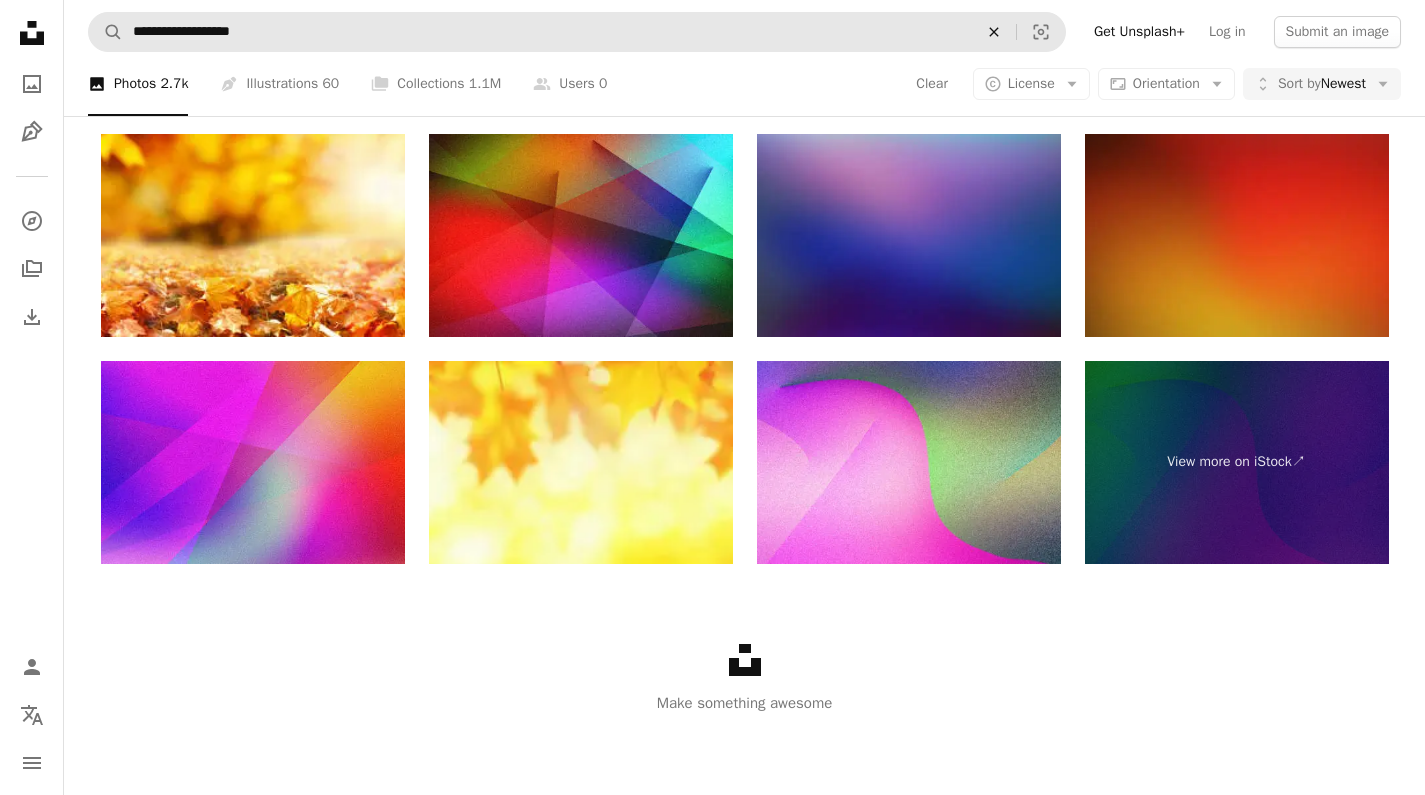 click on "An X shape" 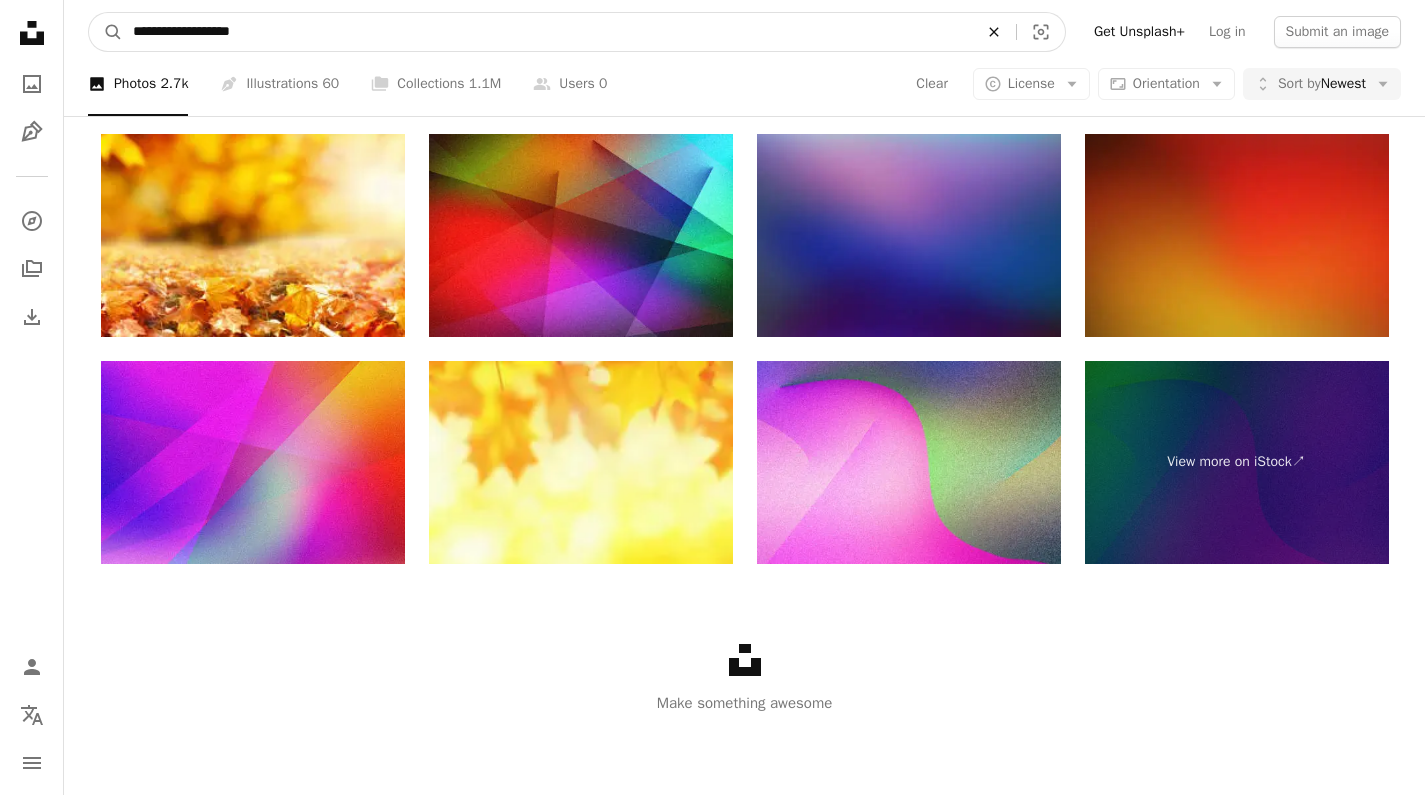 type 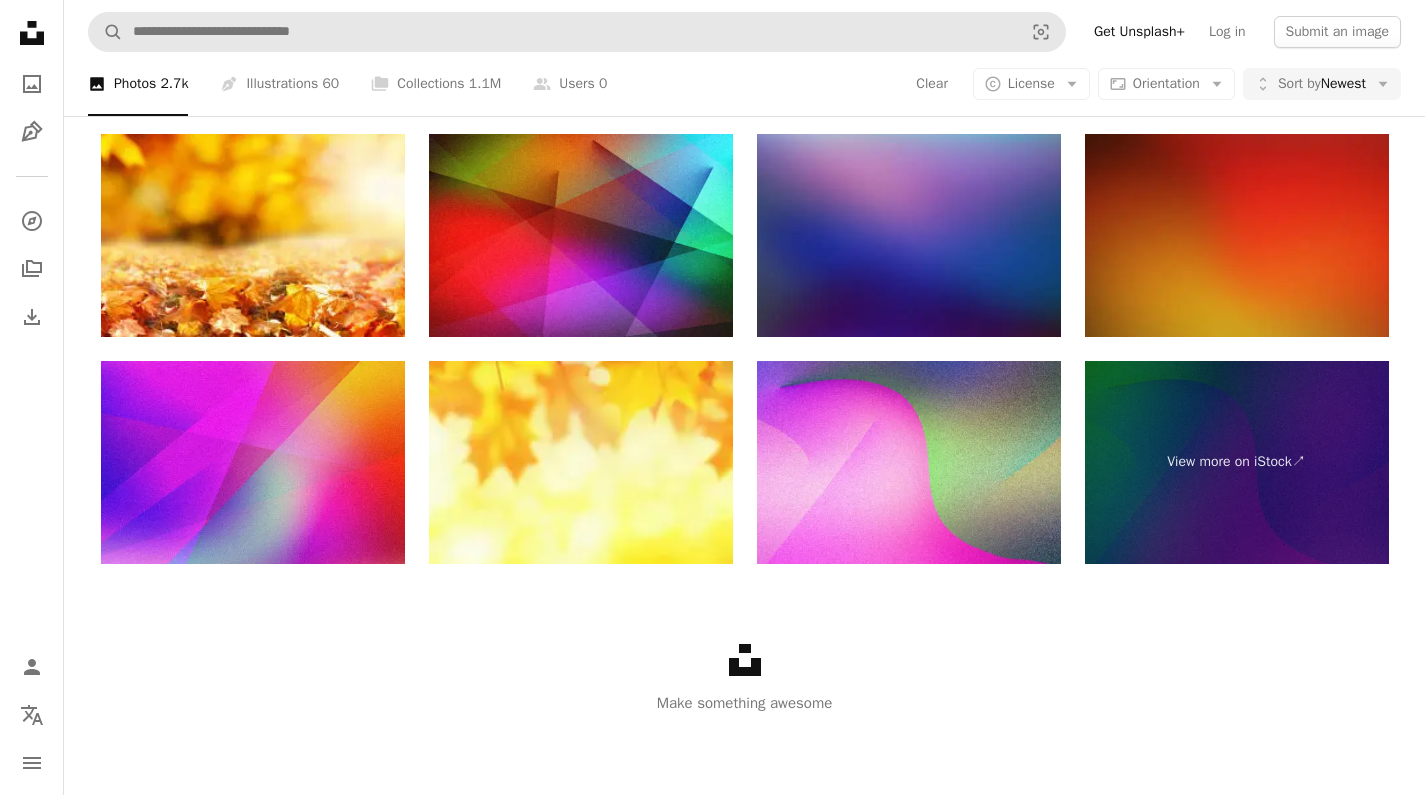 click on "A magnifying glass Visual search Get Unsplash+ Log in Submit an image" at bounding box center (744, 32) 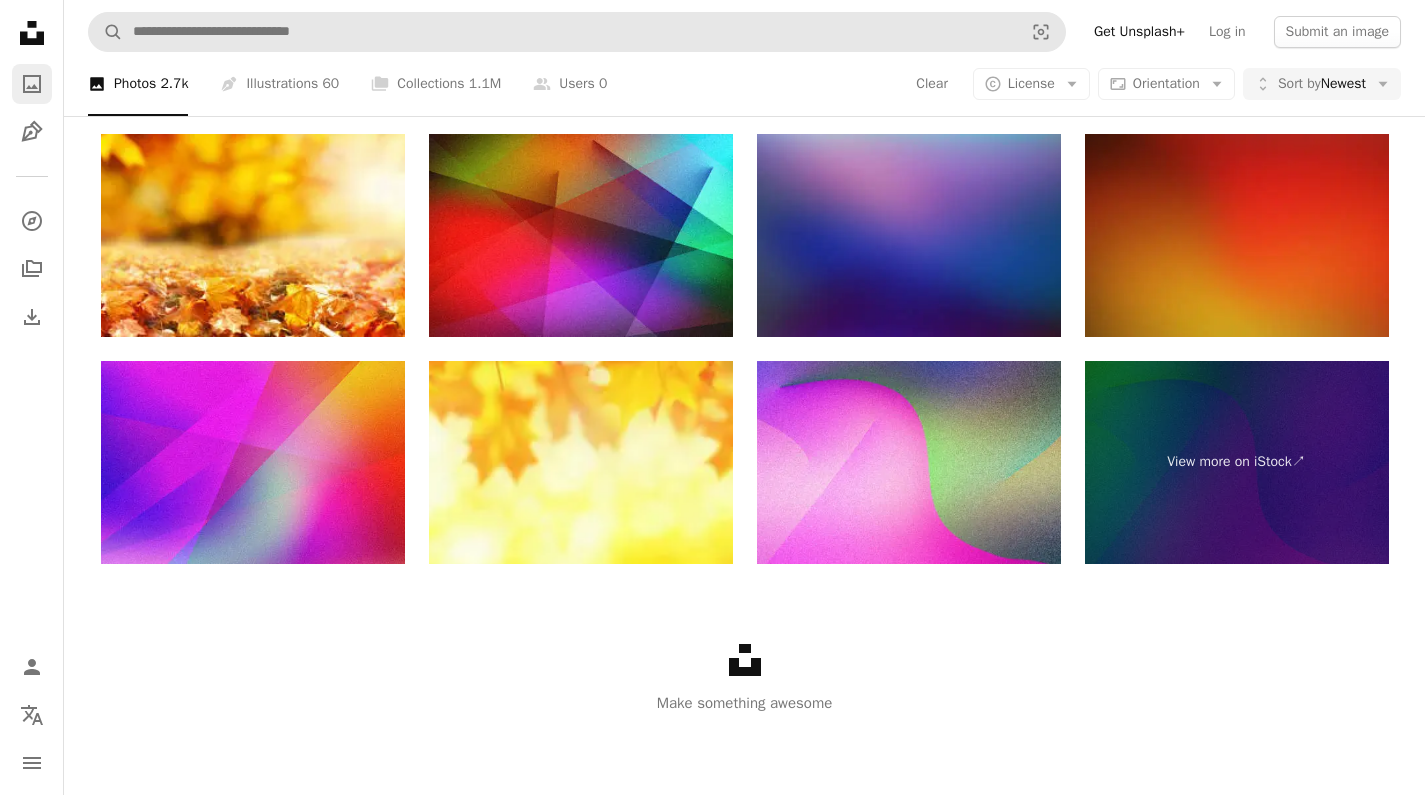 click on "A photo" 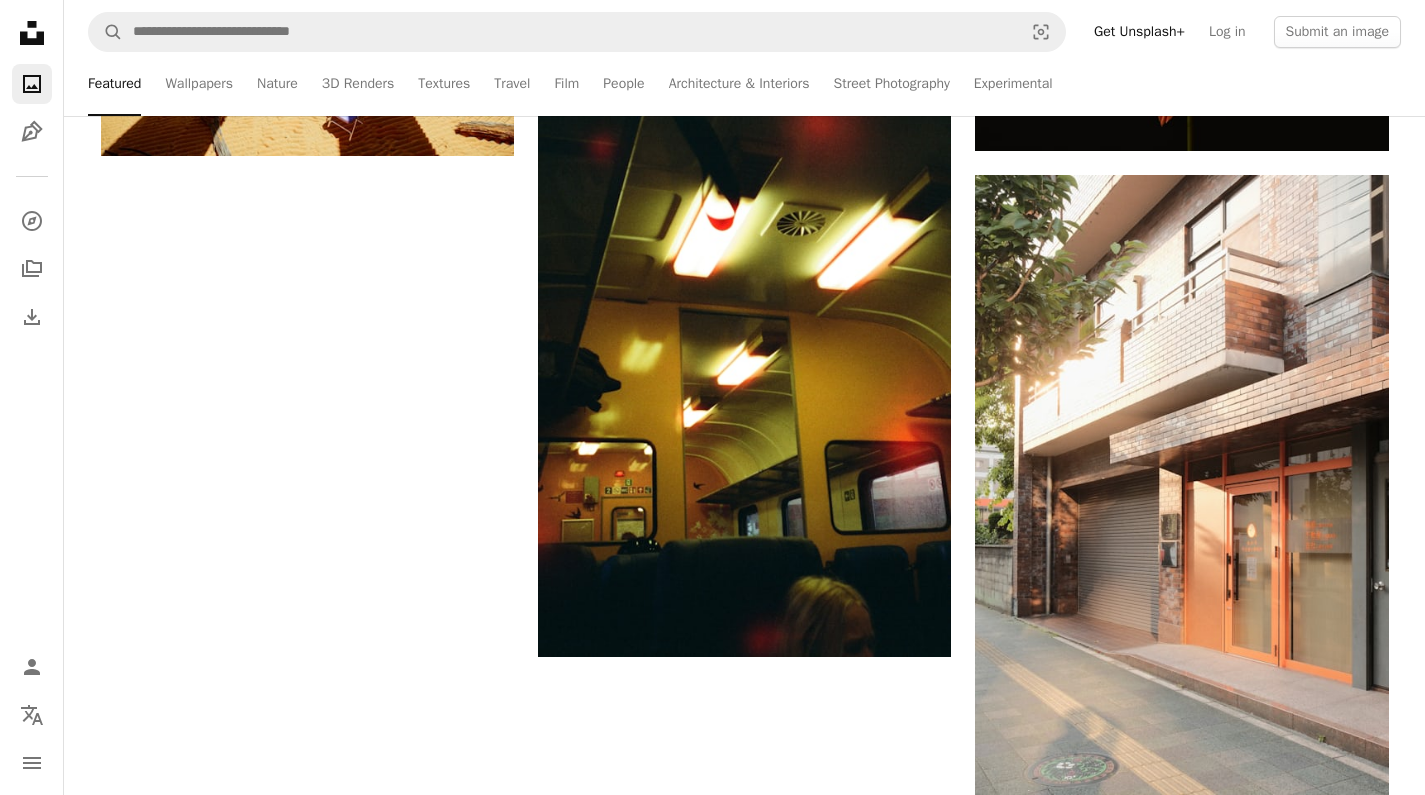 scroll, scrollTop: 0, scrollLeft: 0, axis: both 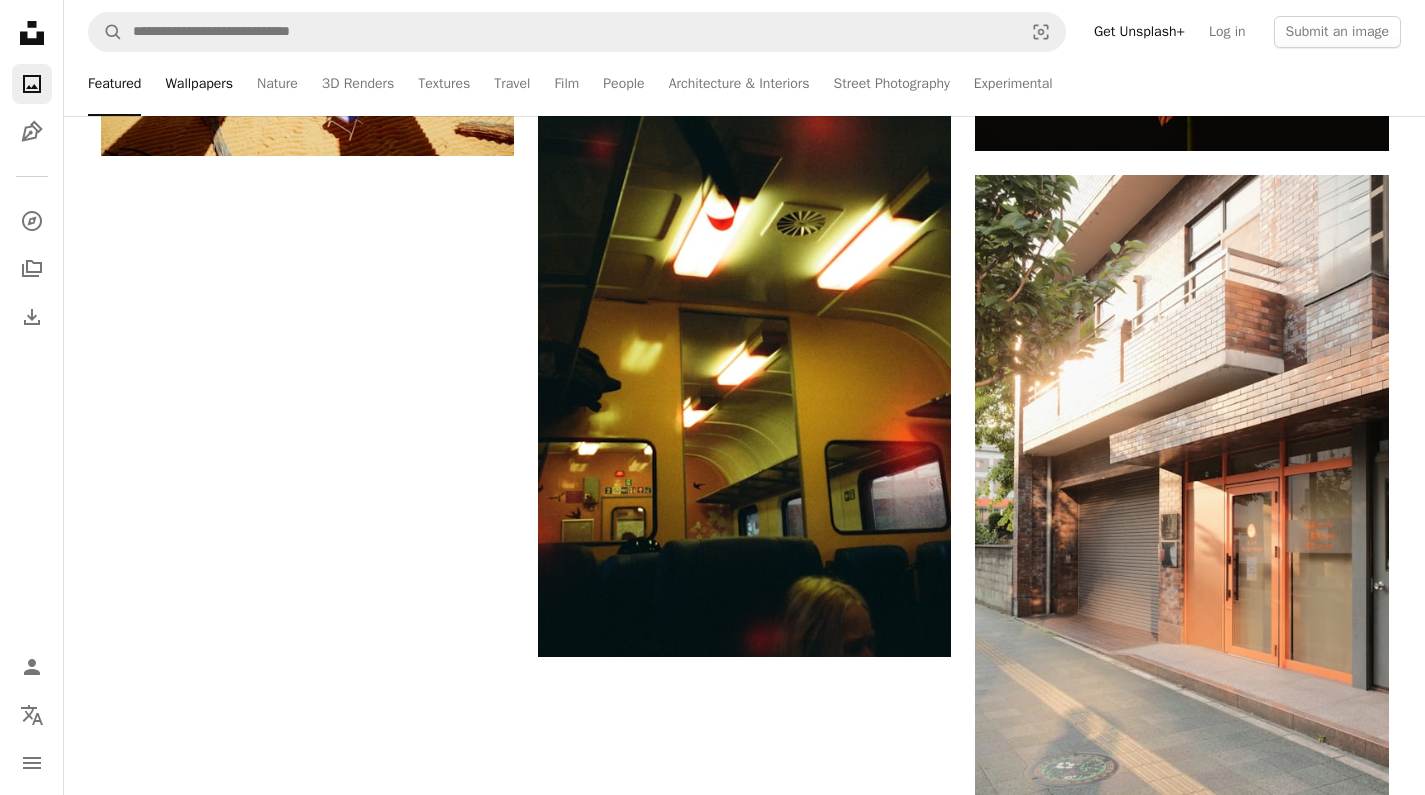click on "Wallpapers" at bounding box center (199, 84) 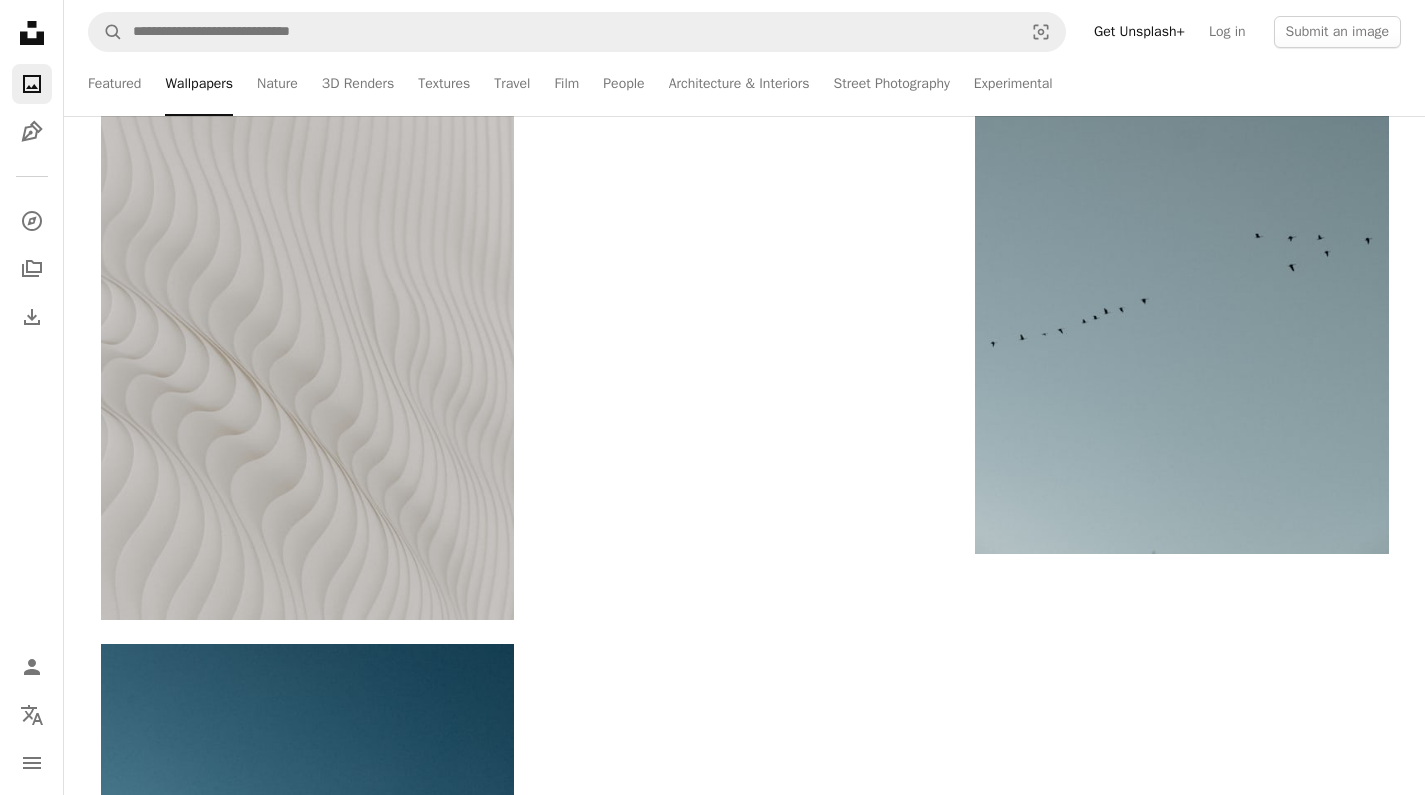 scroll, scrollTop: 0, scrollLeft: 0, axis: both 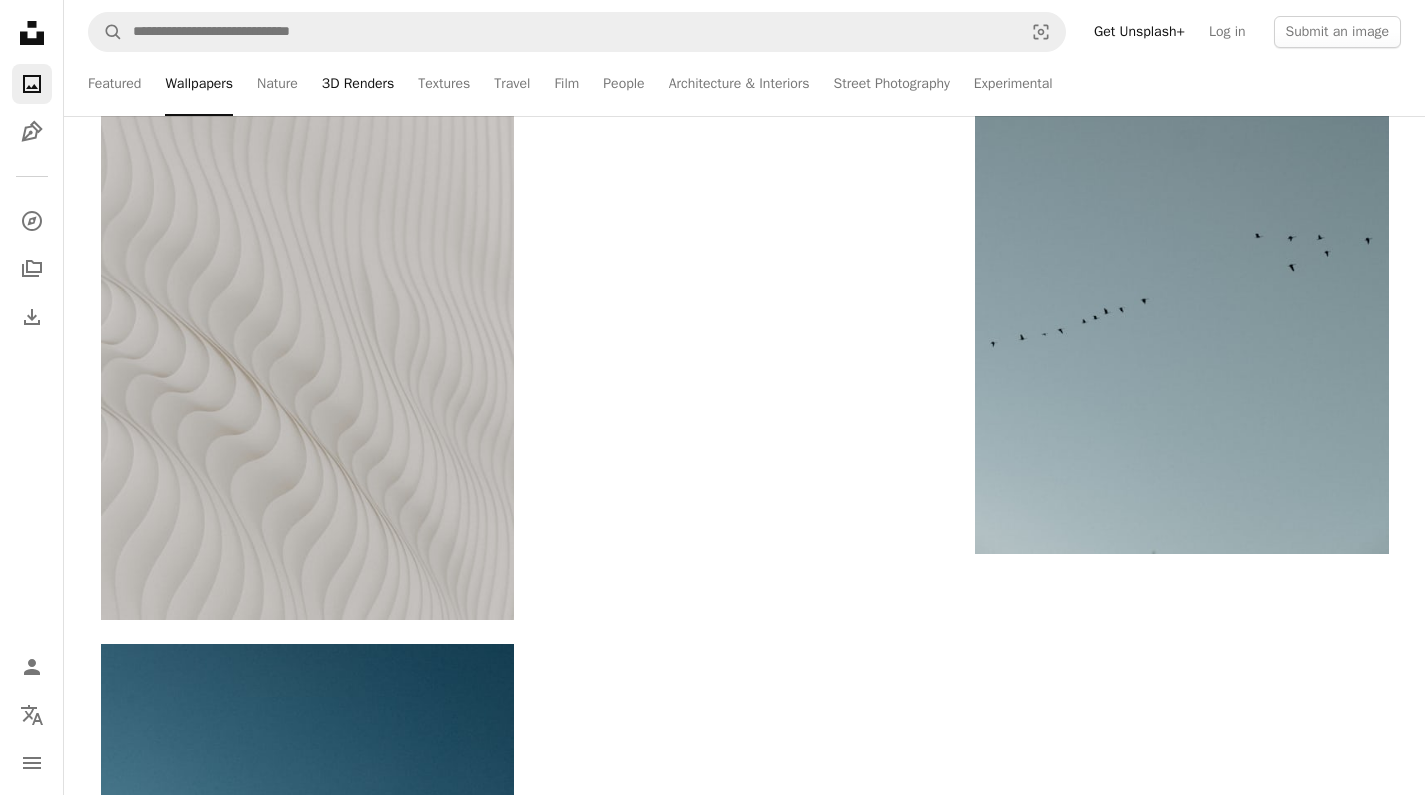 click on "3D Renders" at bounding box center (358, 84) 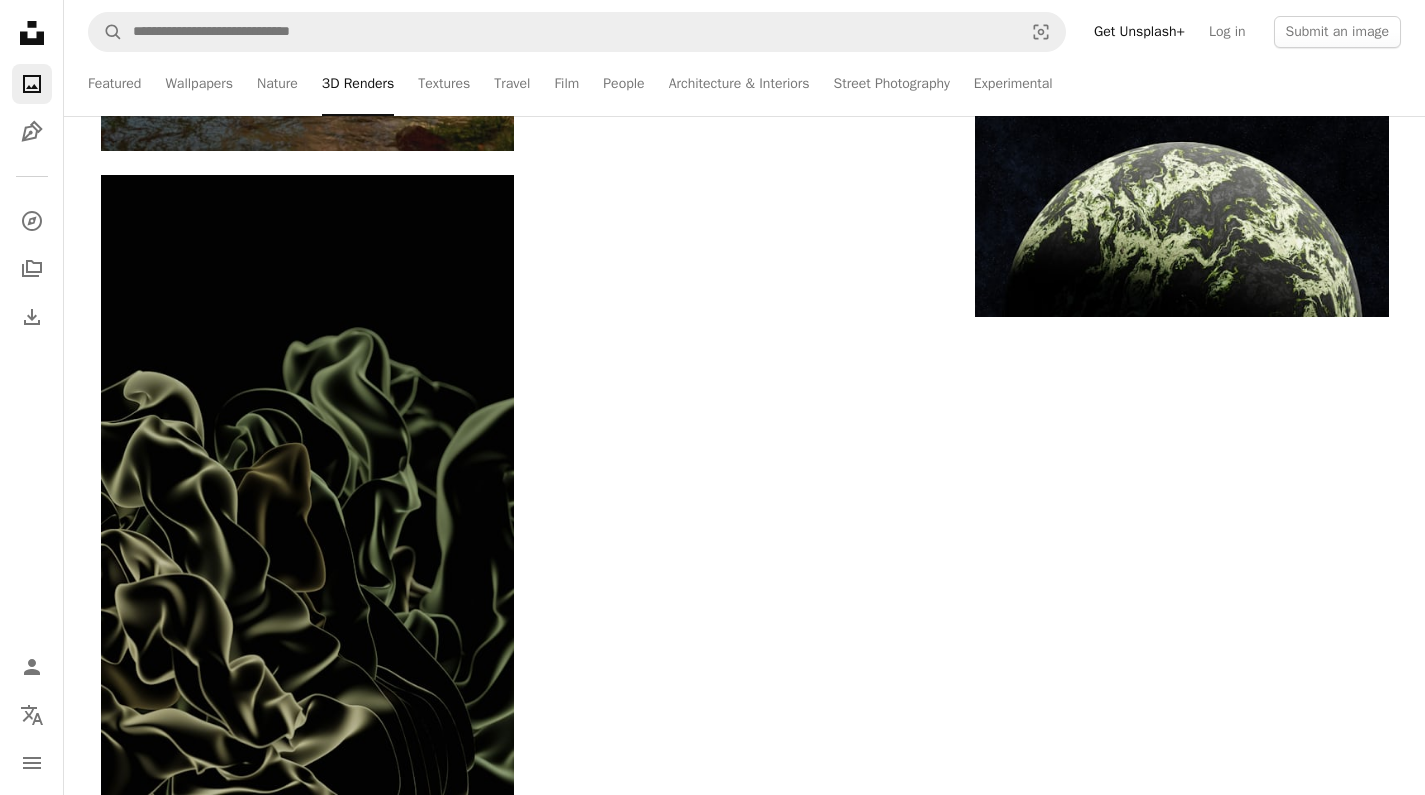 scroll, scrollTop: 0, scrollLeft: 0, axis: both 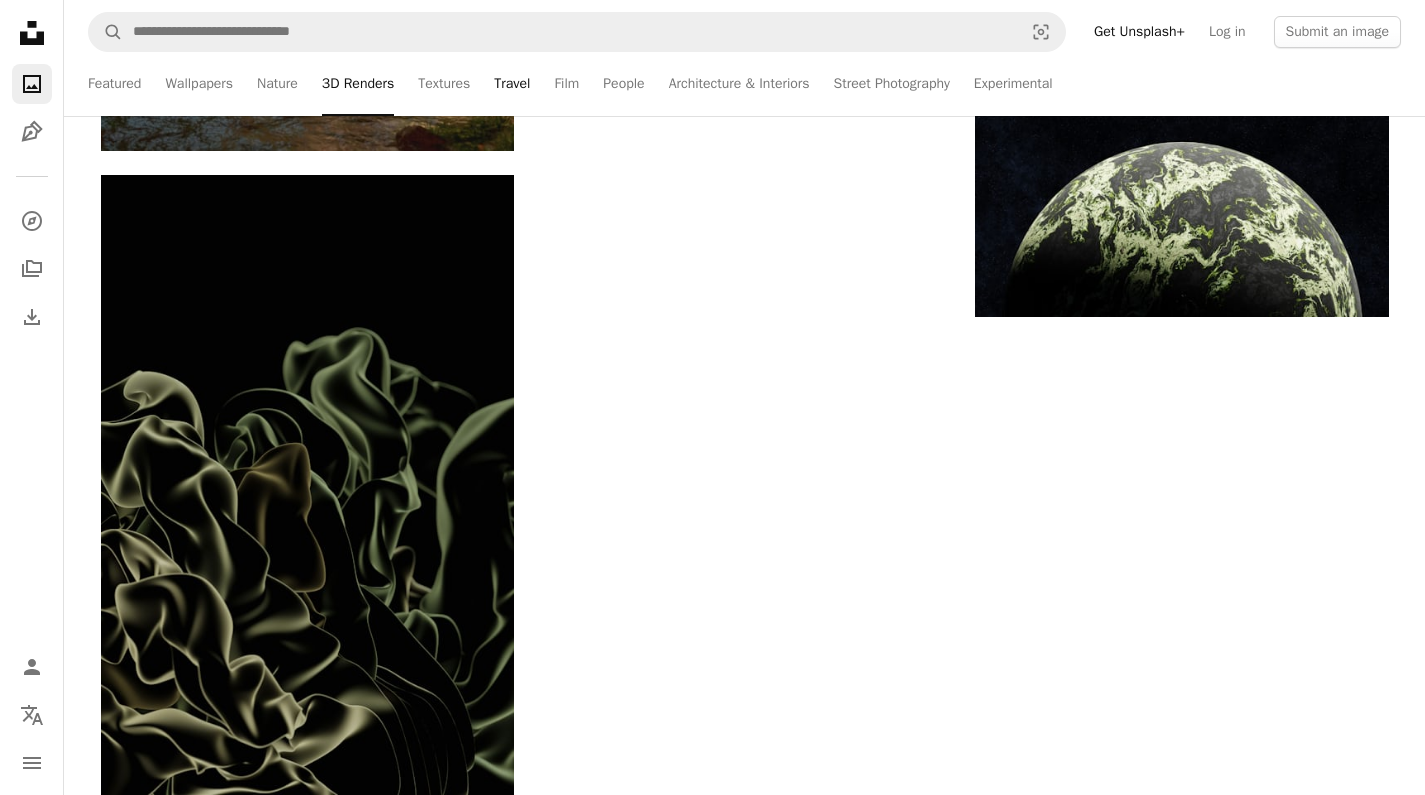 click on "Travel" at bounding box center [512, 84] 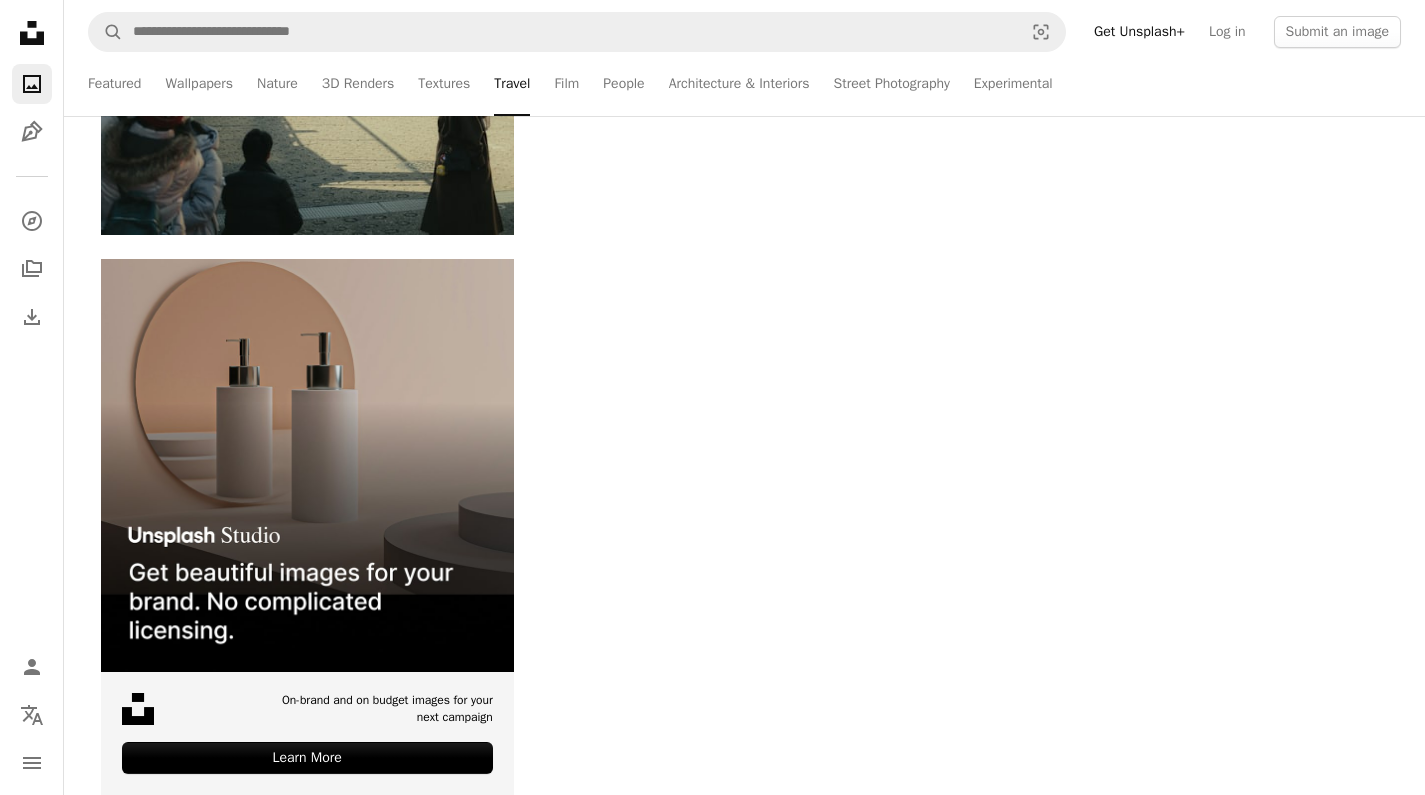 scroll, scrollTop: 0, scrollLeft: 0, axis: both 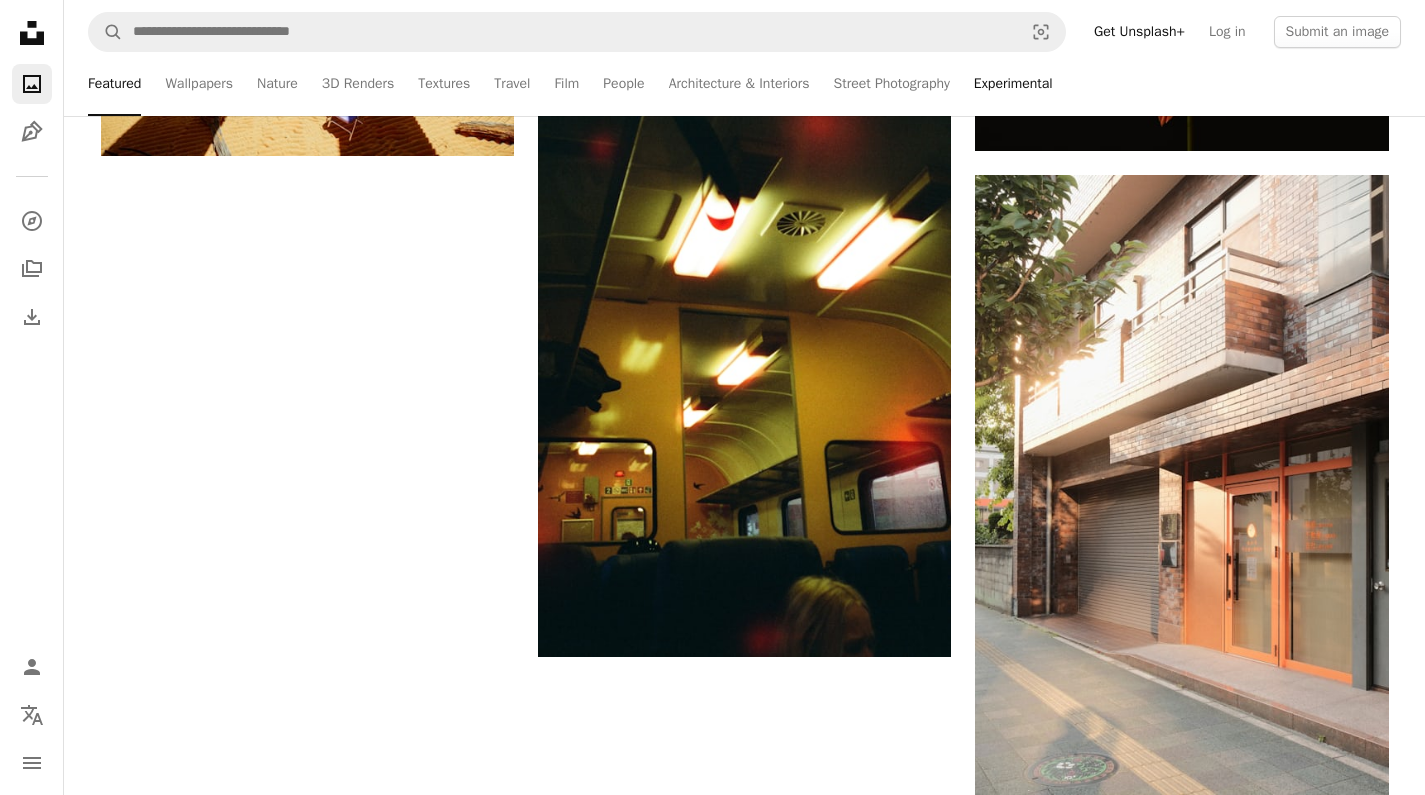 click on "Experimental" at bounding box center [1013, 84] 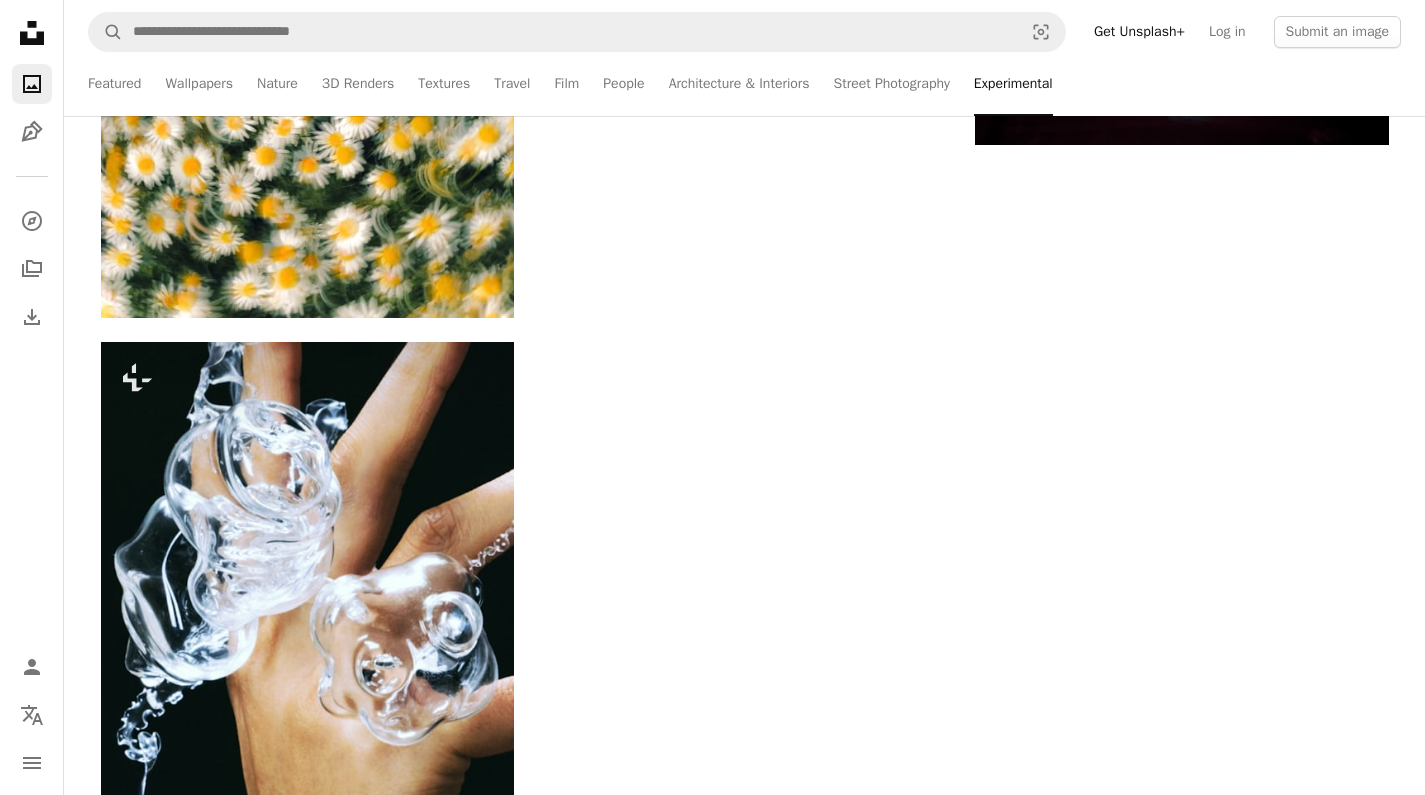 scroll, scrollTop: 0, scrollLeft: 0, axis: both 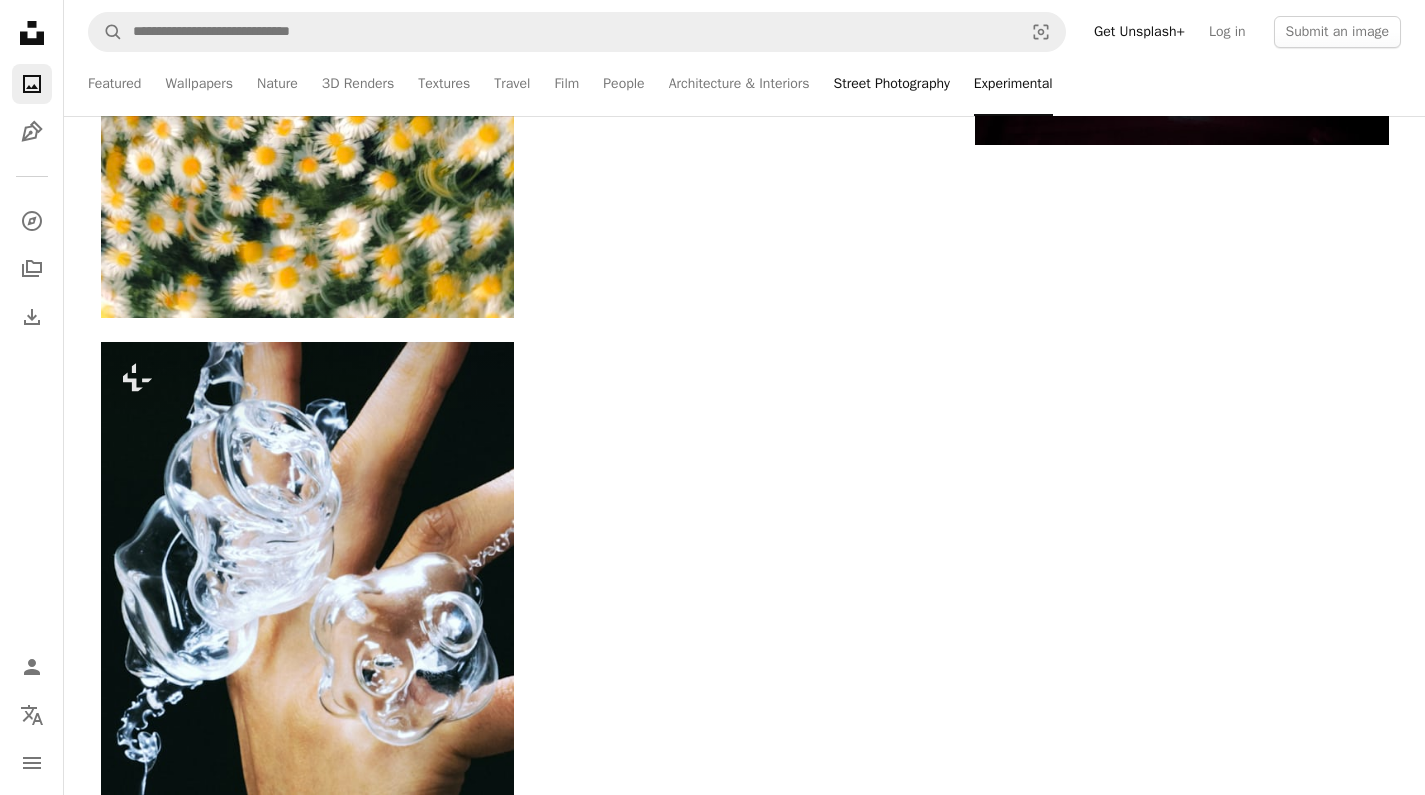 click on "Street Photography" at bounding box center (892, 84) 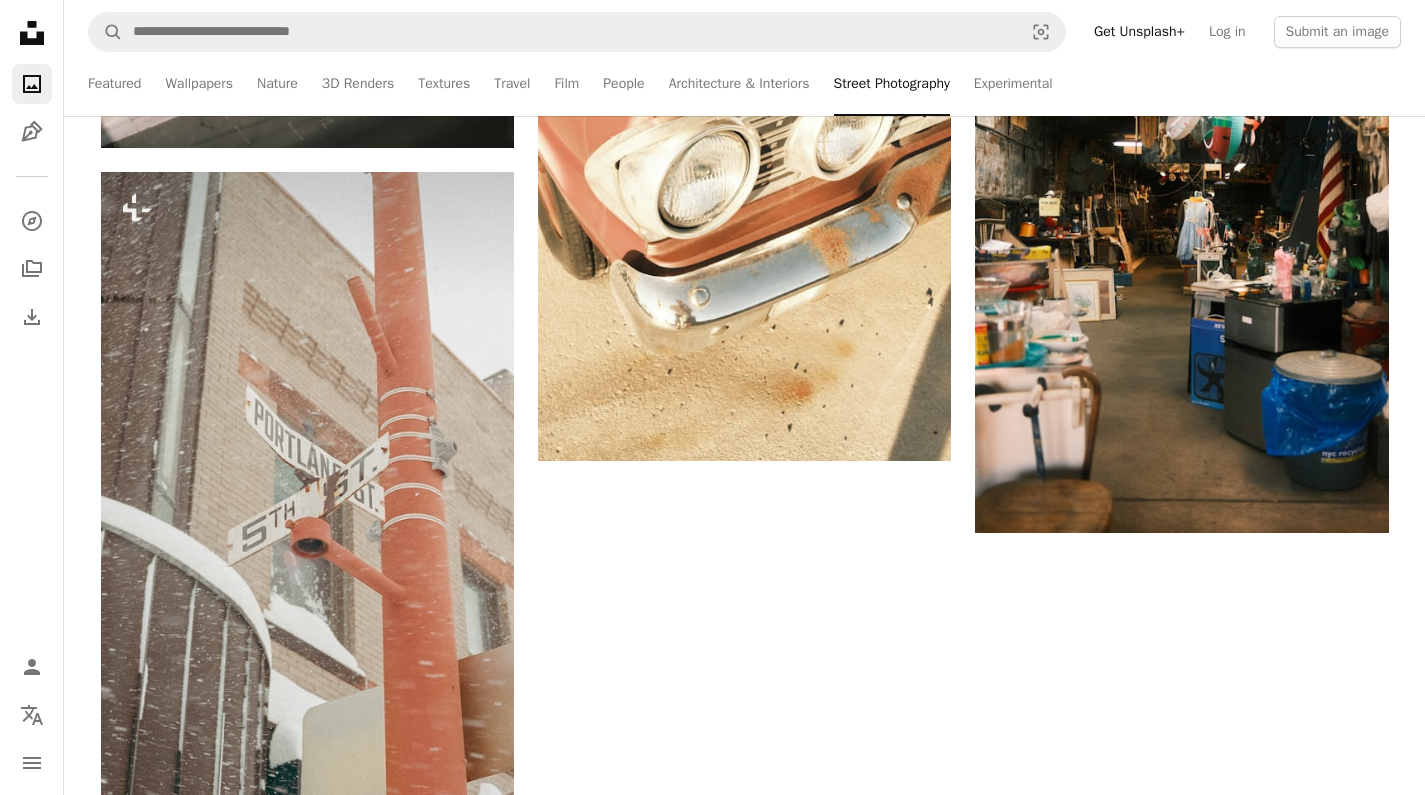 scroll, scrollTop: 0, scrollLeft: 0, axis: both 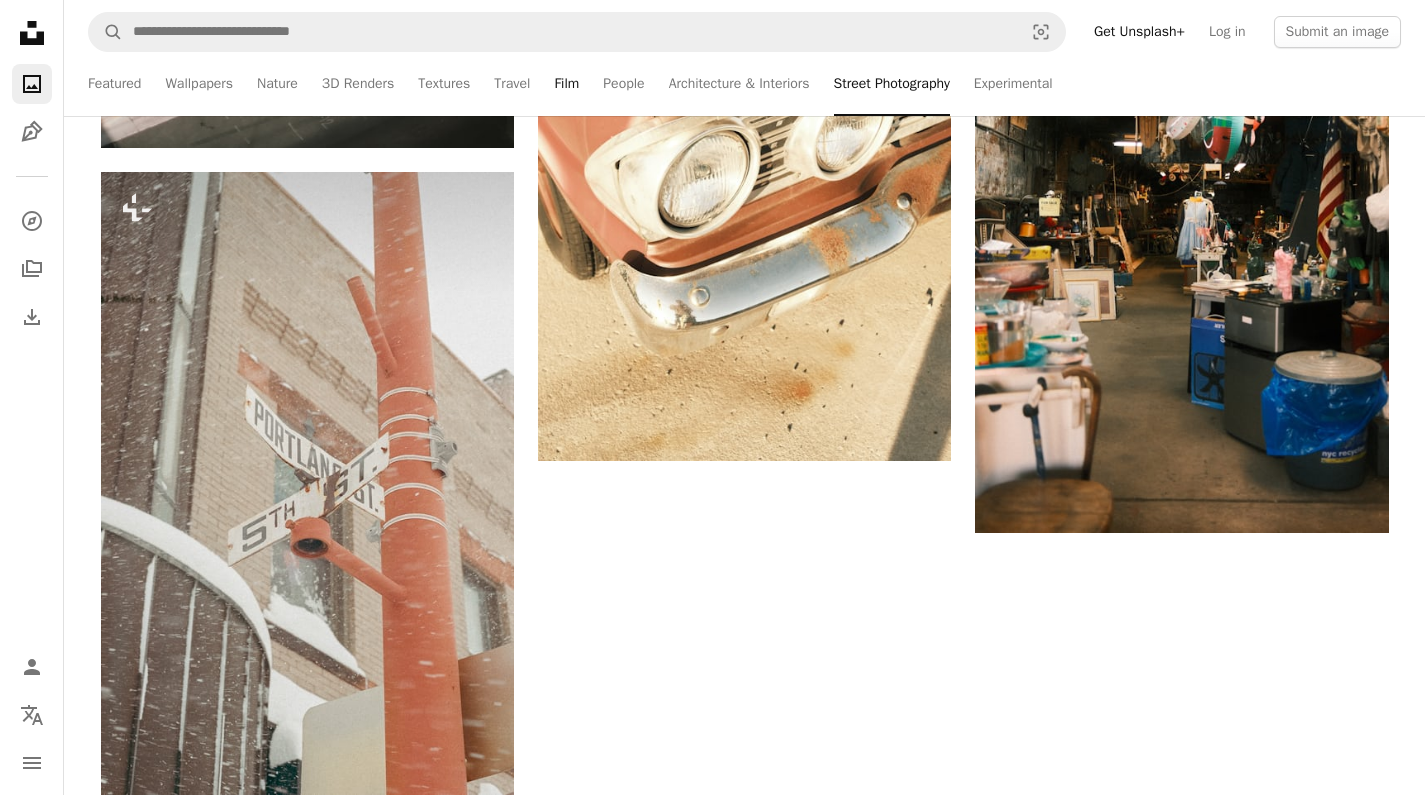 click on "Film" at bounding box center (566, 84) 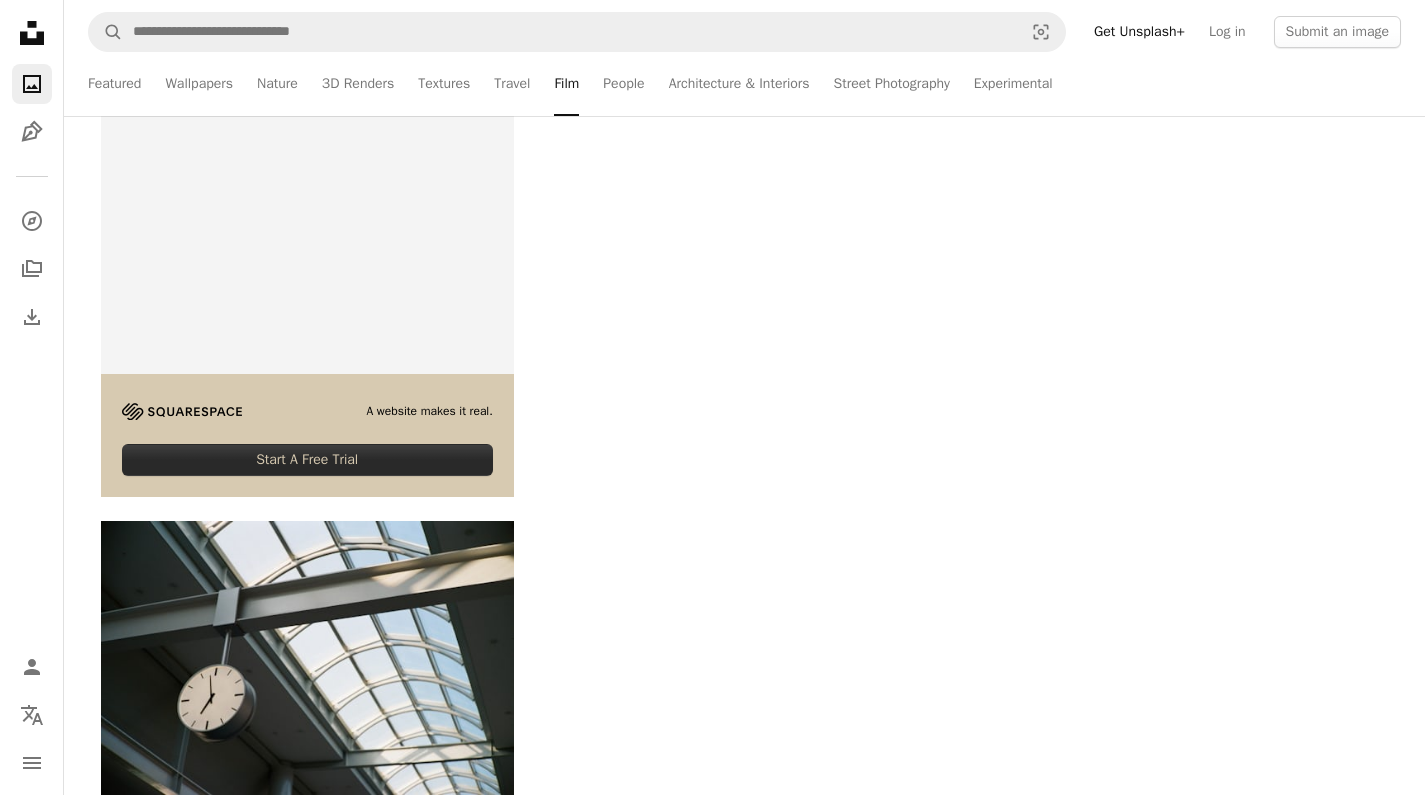 scroll, scrollTop: 0, scrollLeft: 0, axis: both 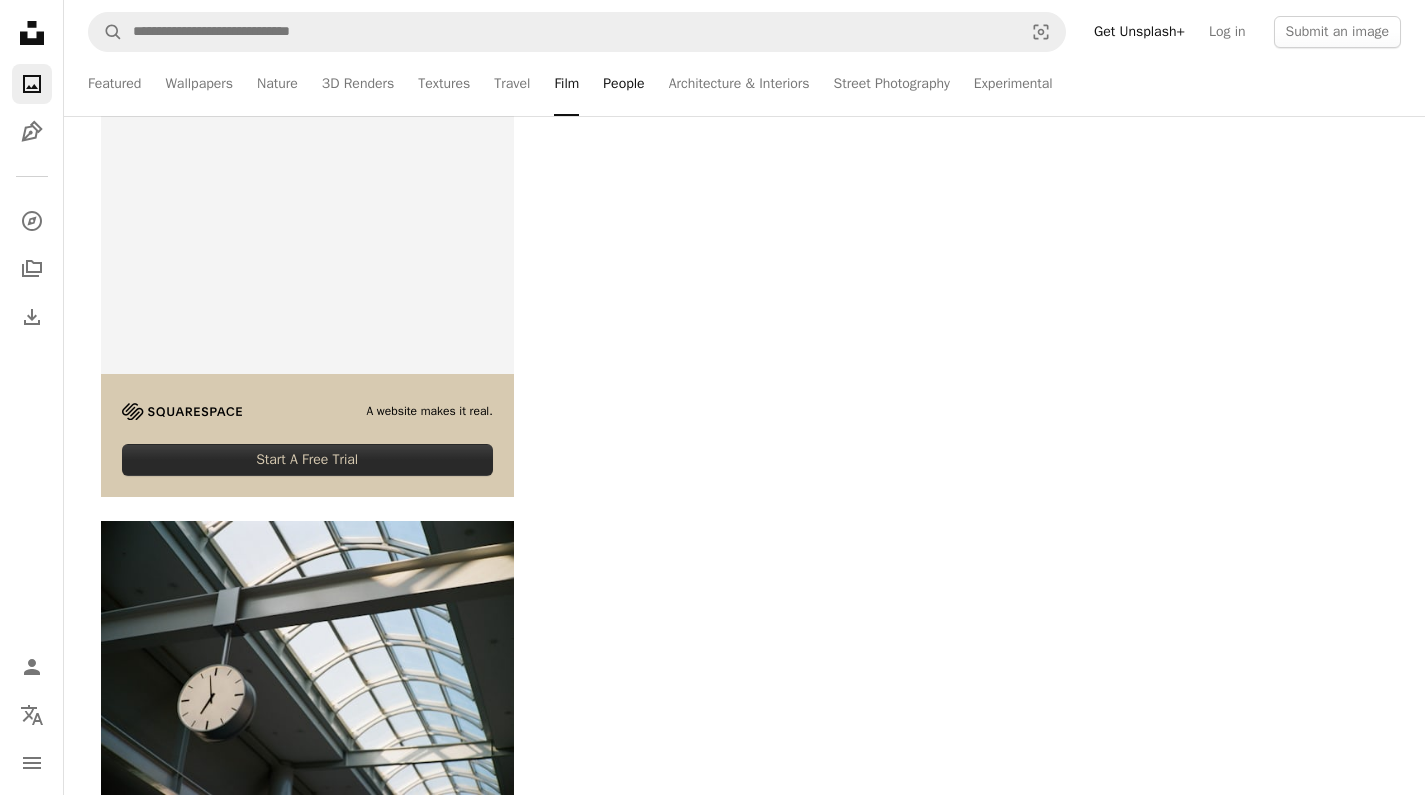 click on "People" at bounding box center (623, 84) 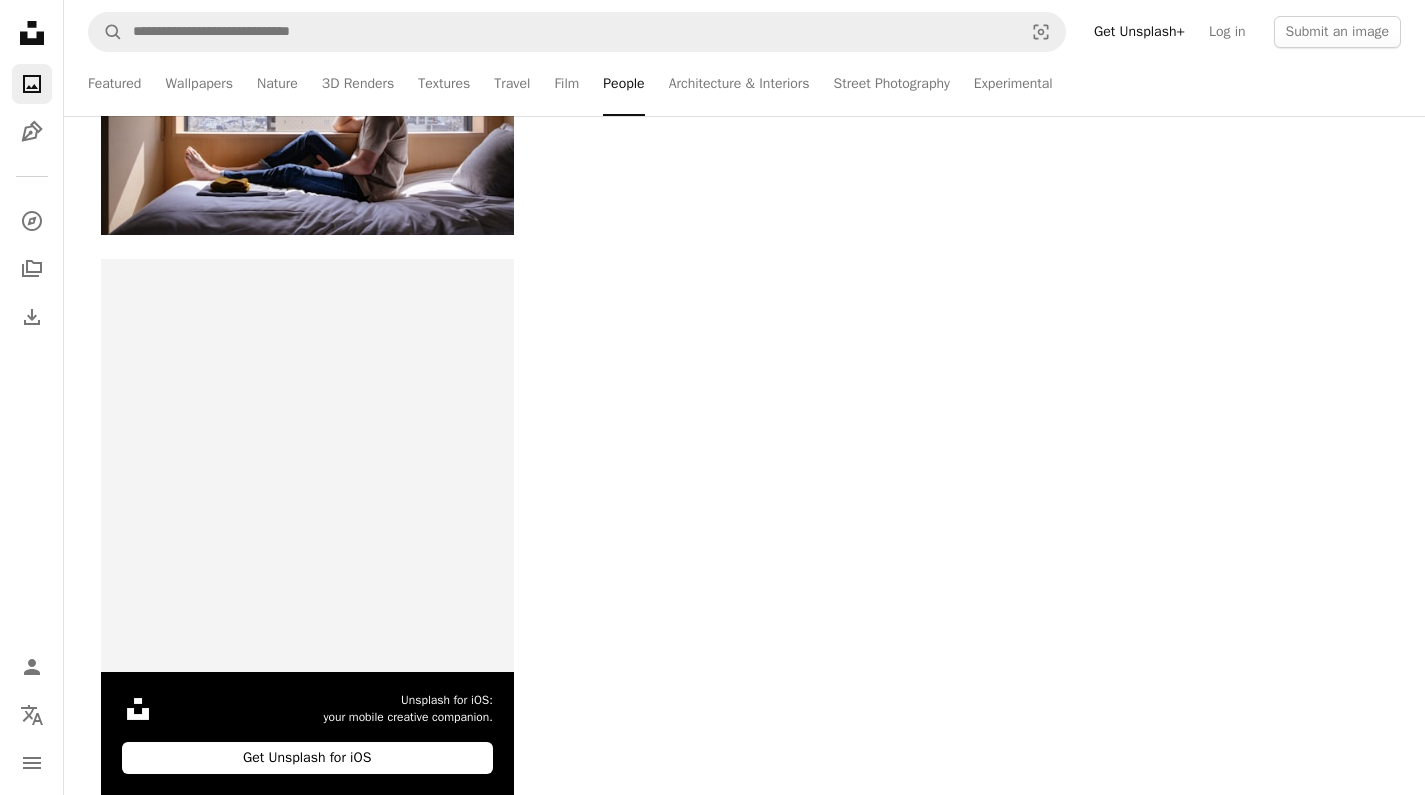 scroll, scrollTop: 0, scrollLeft: 0, axis: both 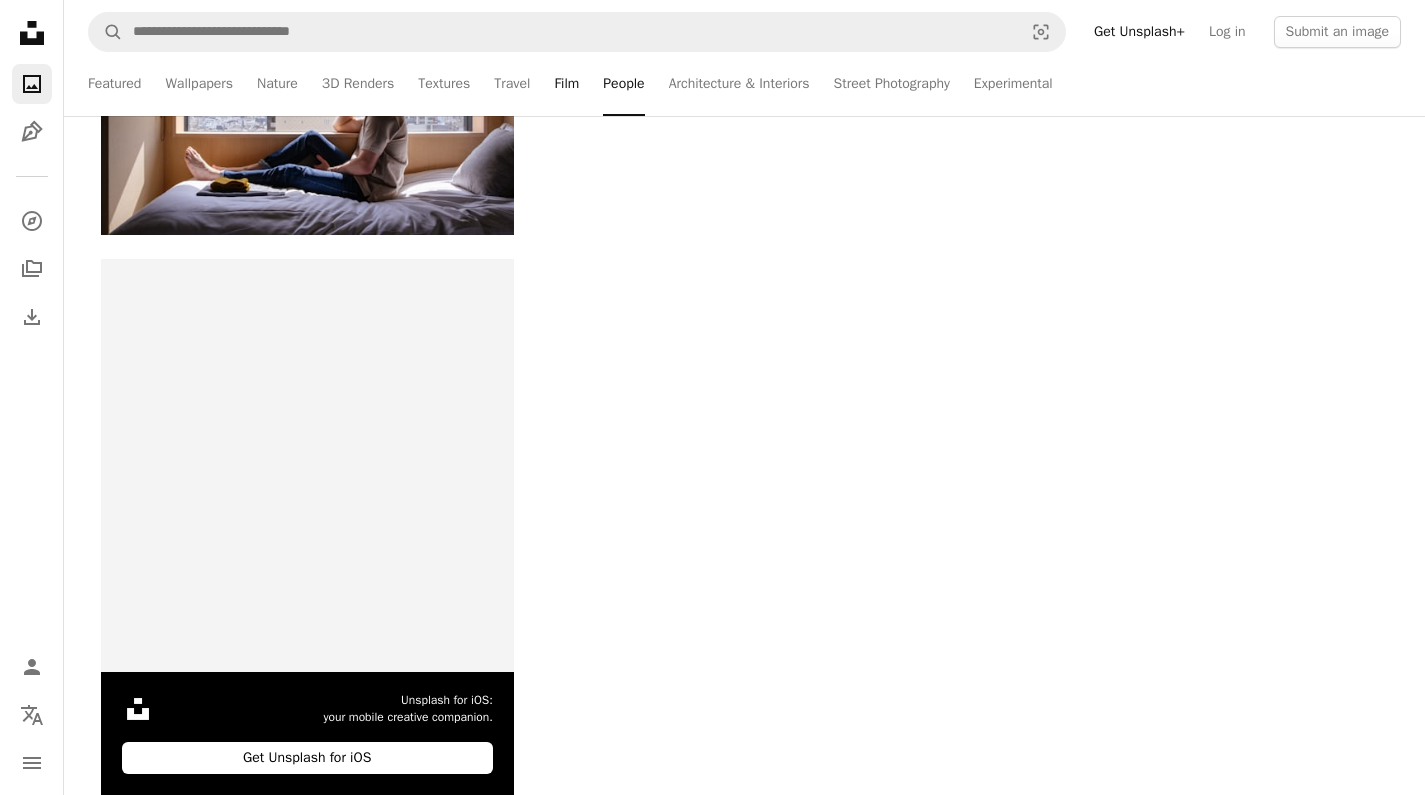 click on "Film" at bounding box center (566, 84) 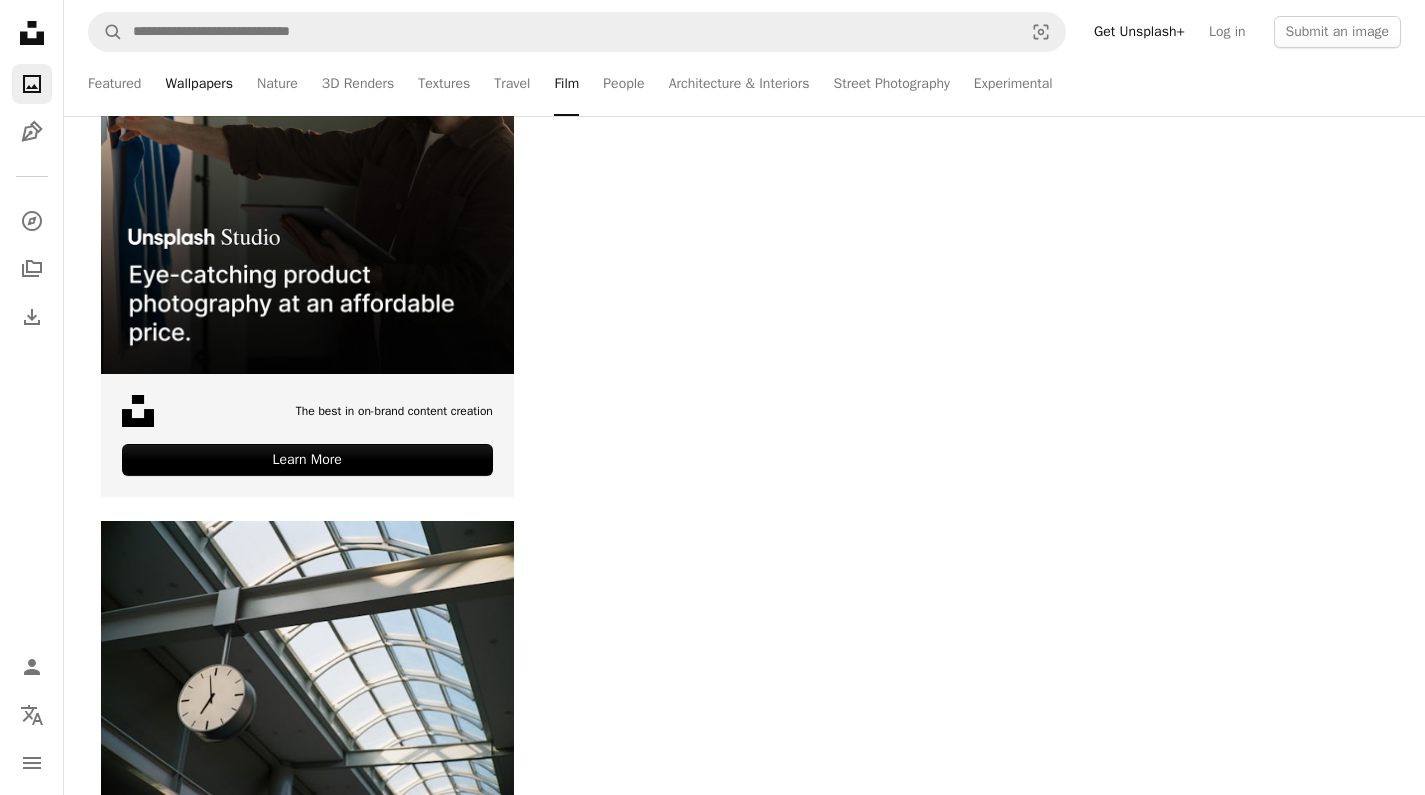 click on "Wallpapers" at bounding box center [199, 84] 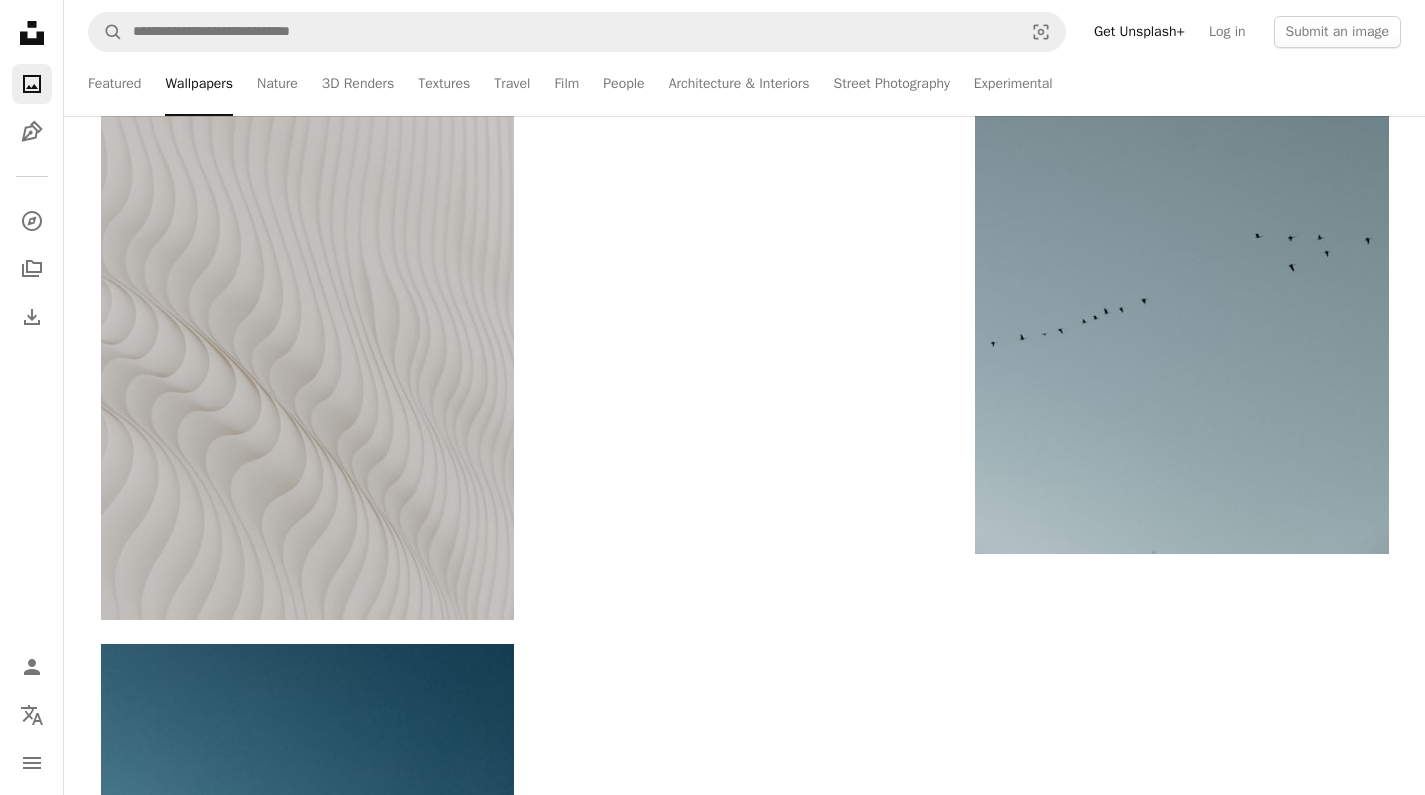 scroll, scrollTop: 0, scrollLeft: 0, axis: both 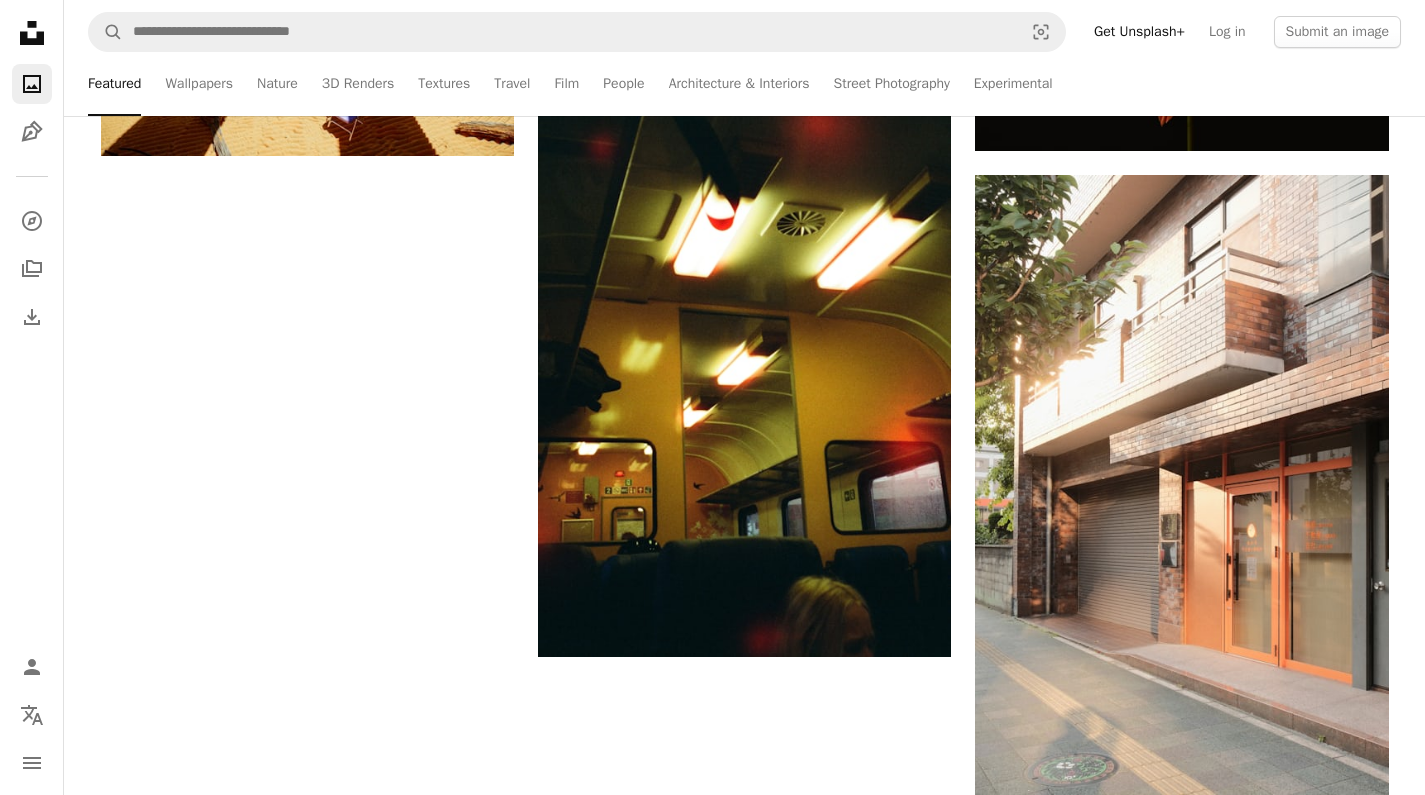 click on "bible" at bounding box center [888, -5073] 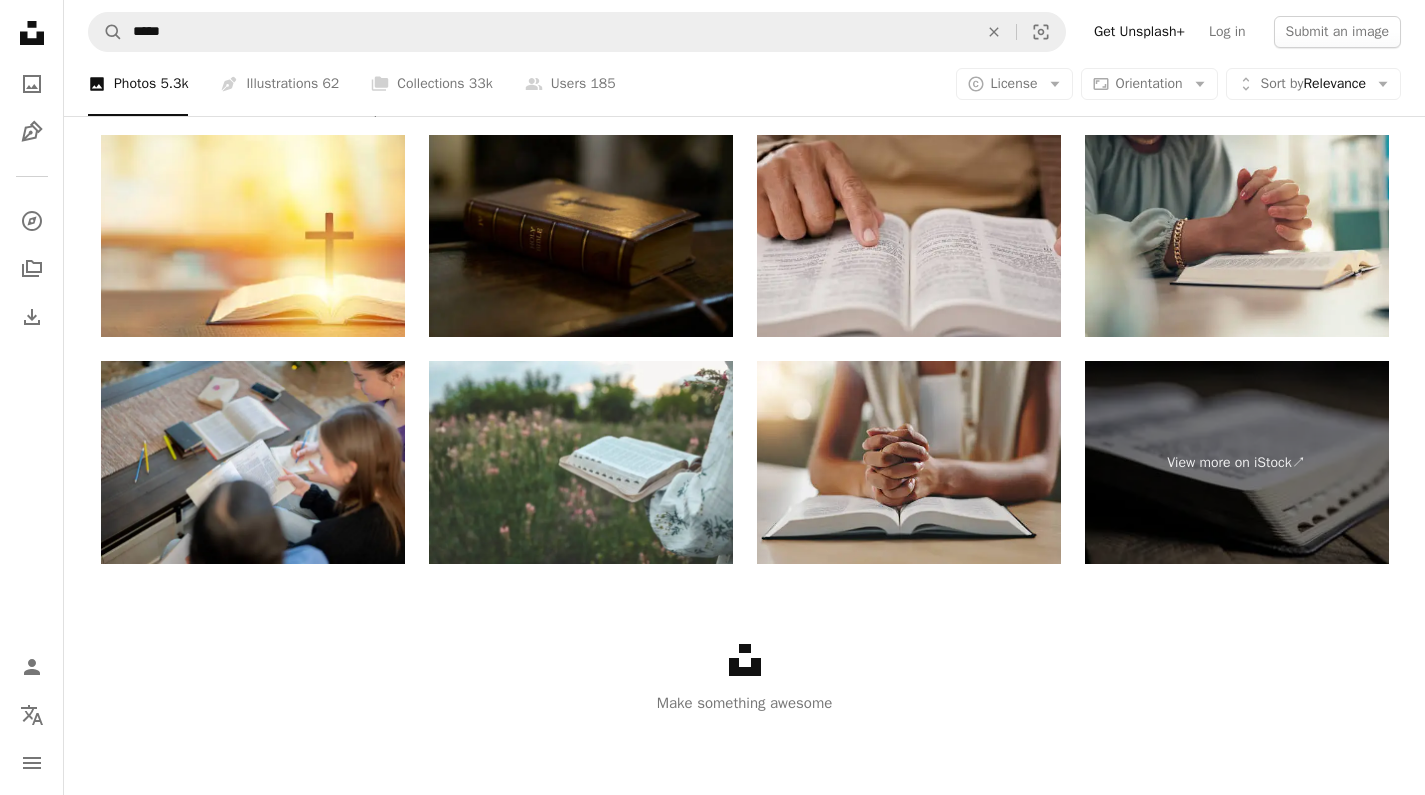 scroll, scrollTop: 0, scrollLeft: 0, axis: both 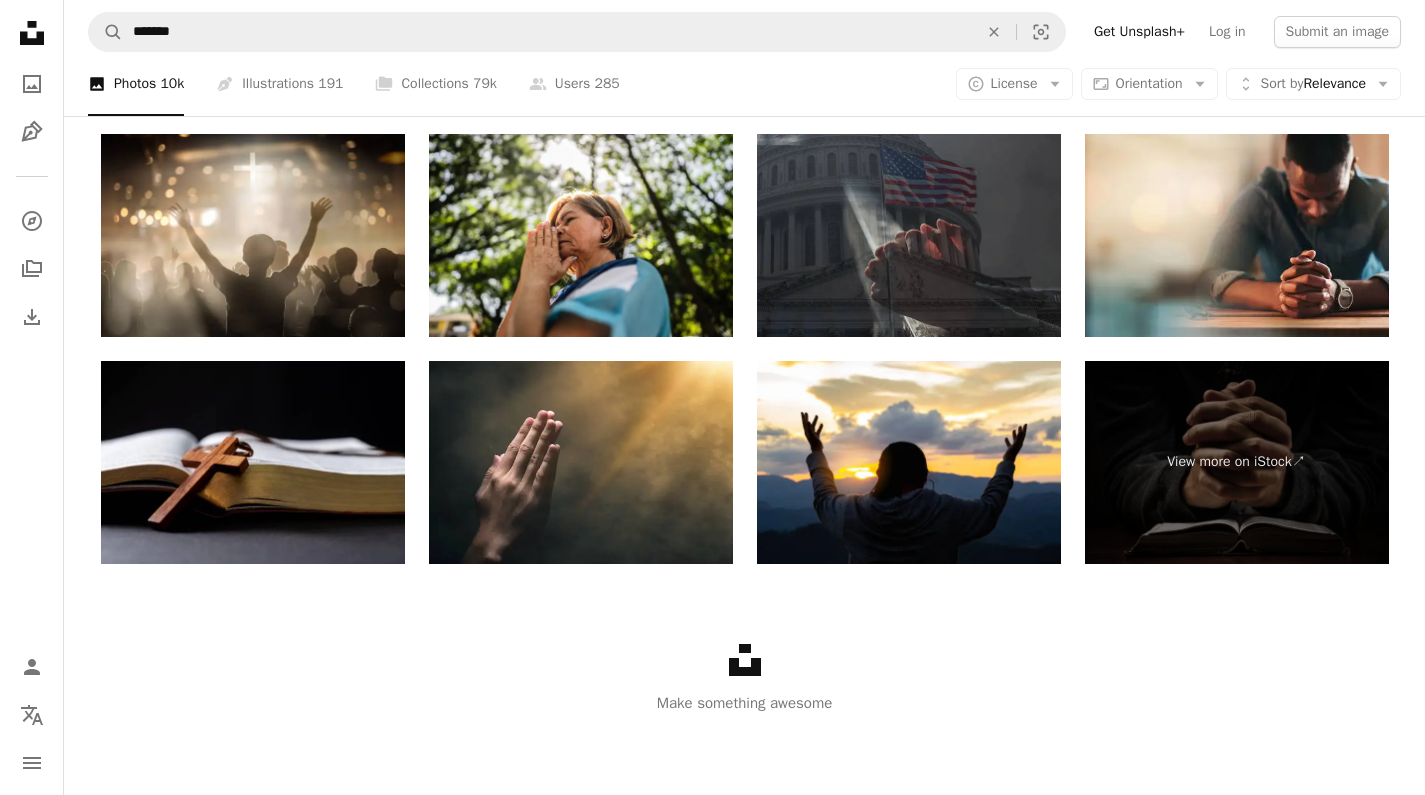 click on "worship background" at bounding box center [632, -2903] 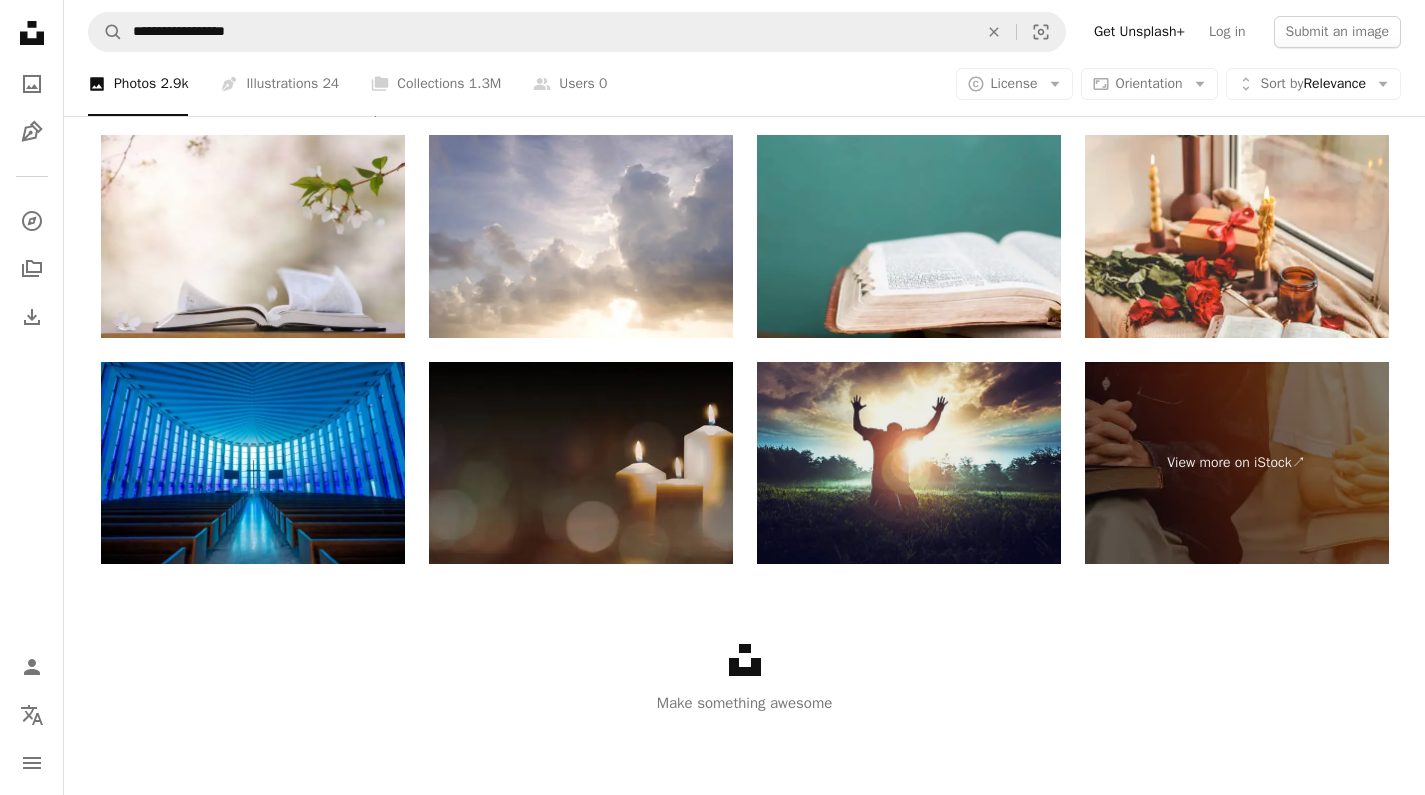 scroll, scrollTop: 0, scrollLeft: 0, axis: both 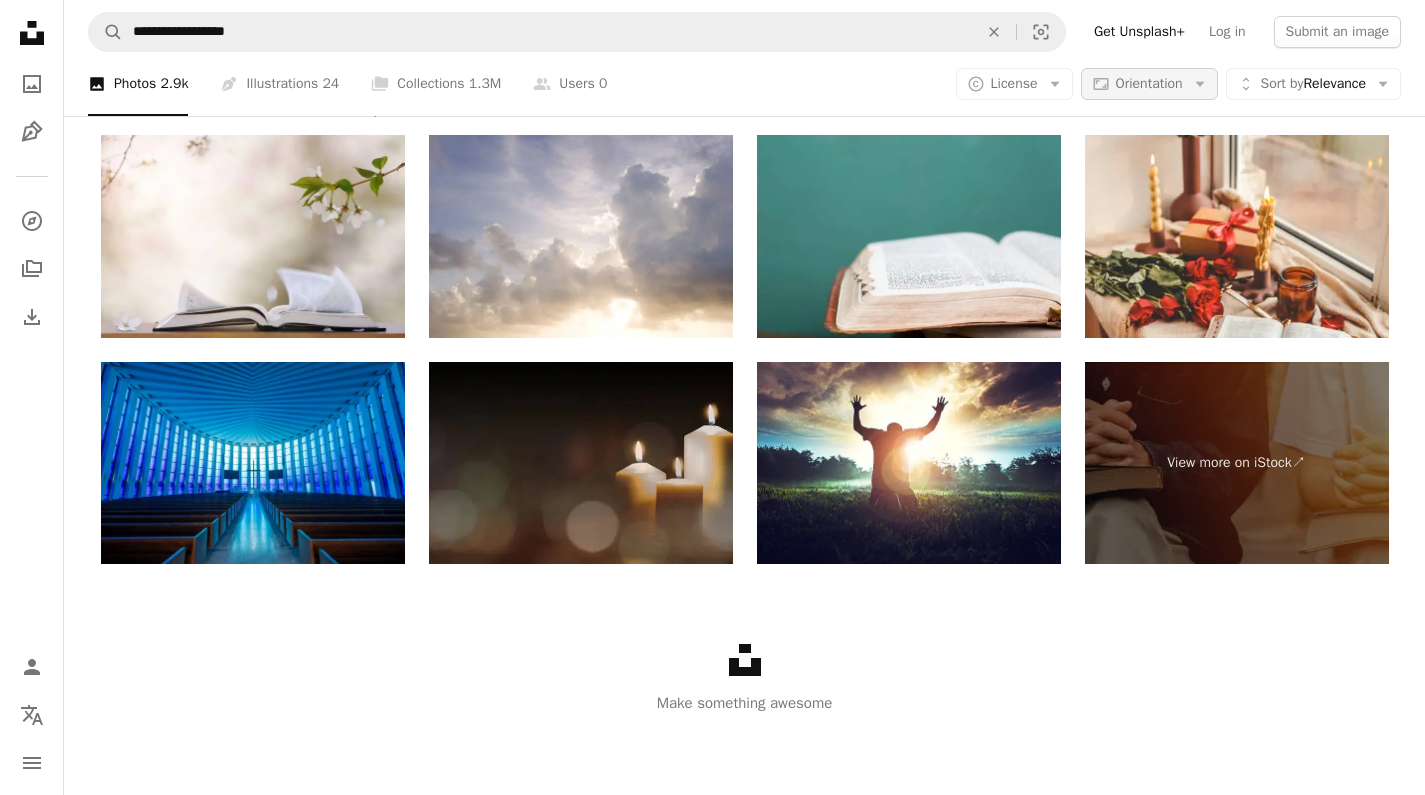 click on "Orientation" at bounding box center [1149, 83] 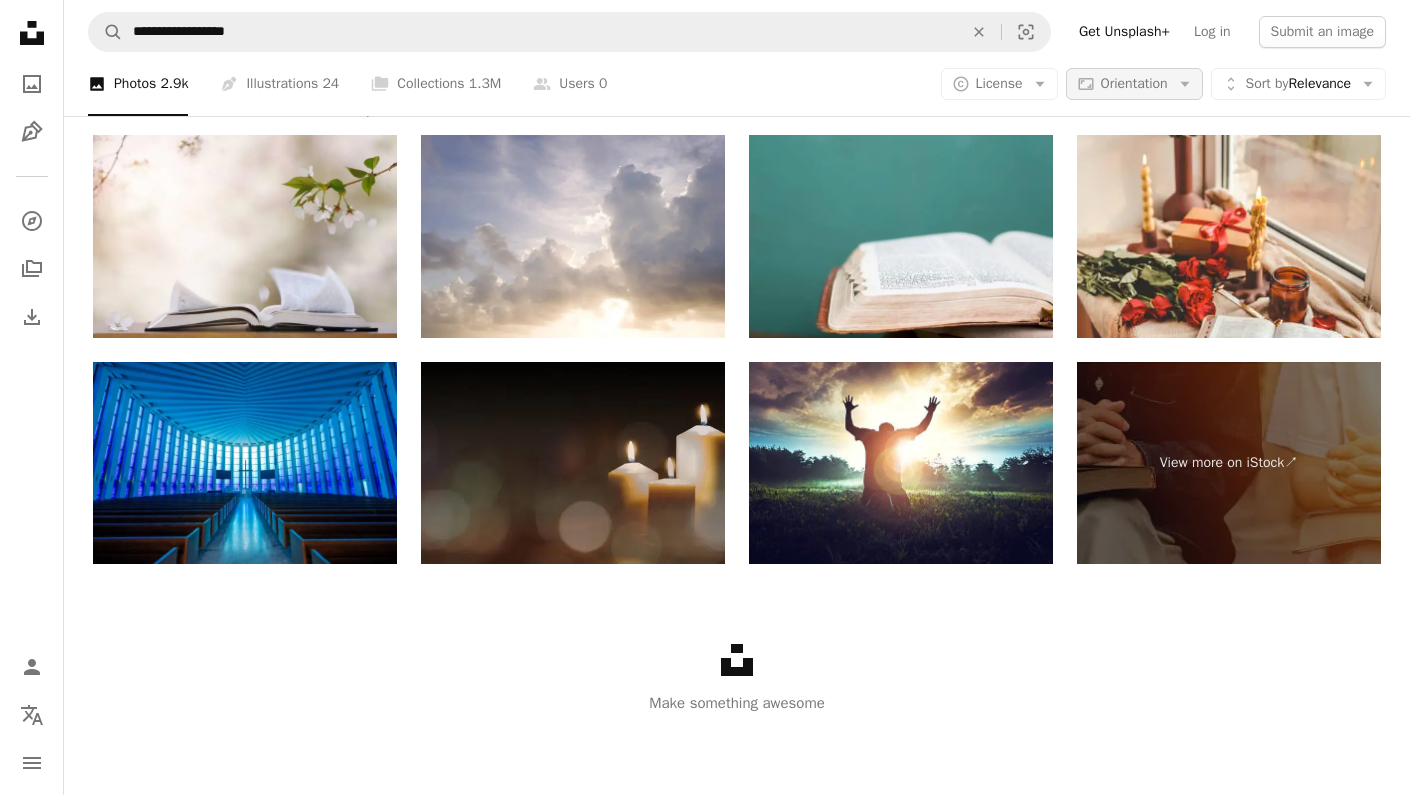 scroll, scrollTop: 0, scrollLeft: 0, axis: both 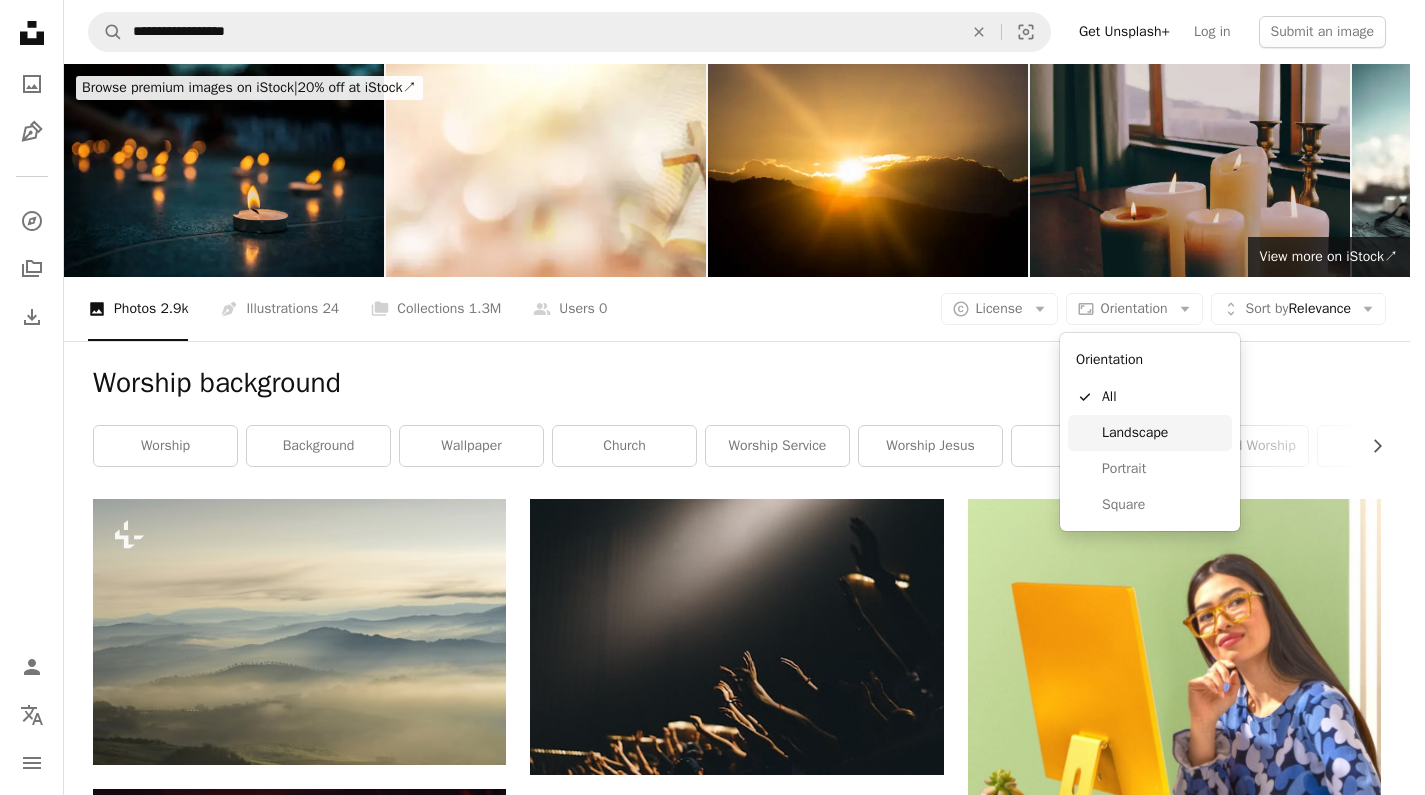 click on "Landscape" at bounding box center (1163, 433) 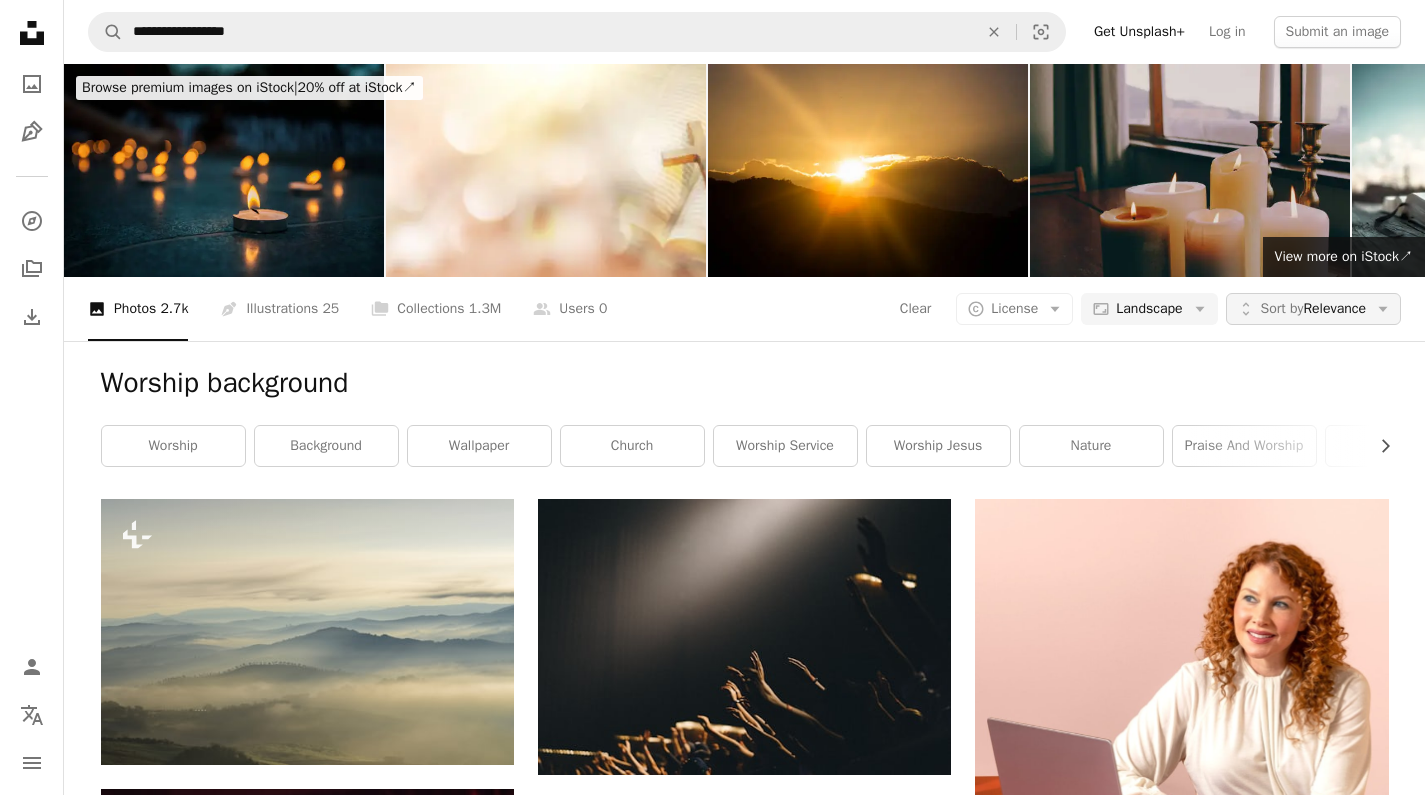 scroll, scrollTop: 0, scrollLeft: 0, axis: both 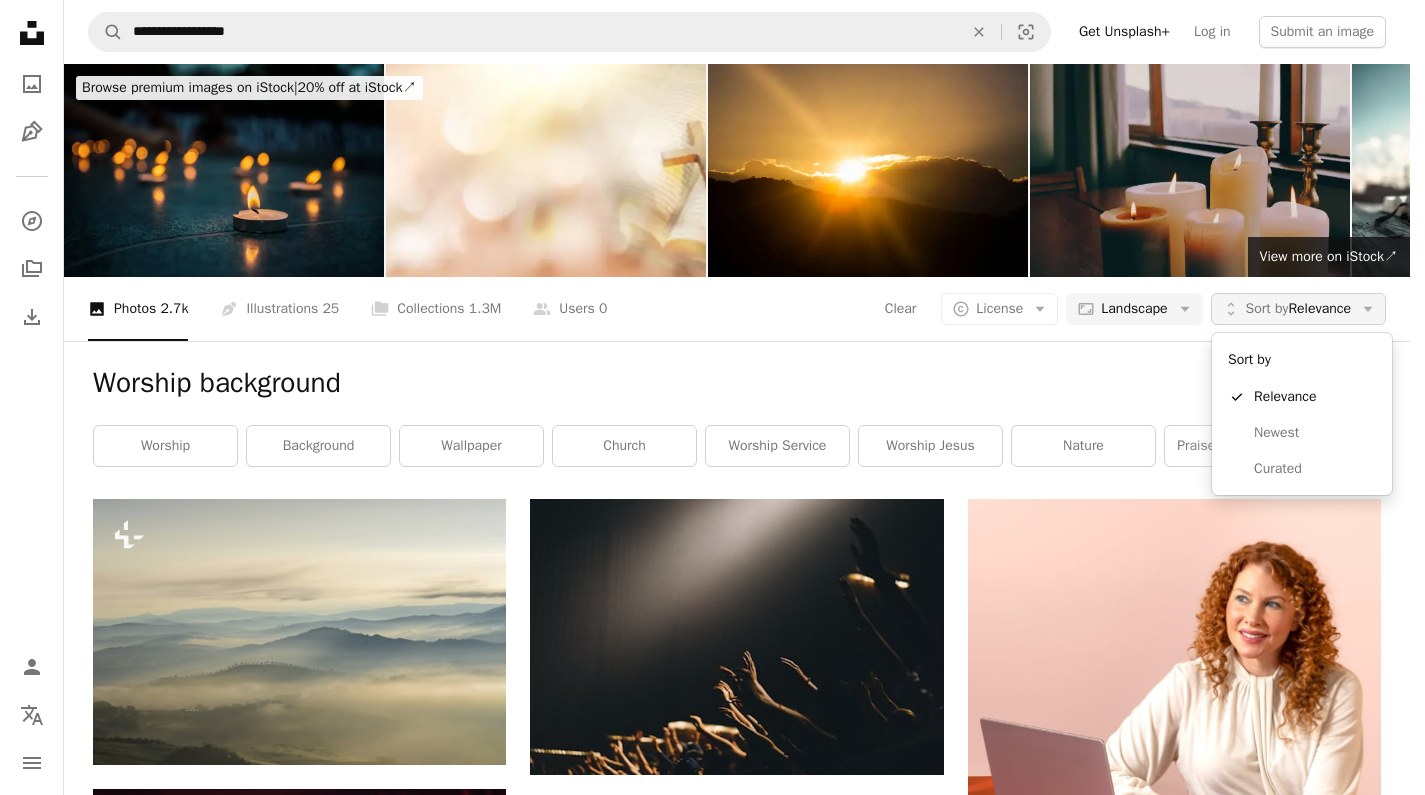 click on "Sort by  Relevance" at bounding box center [1298, 309] 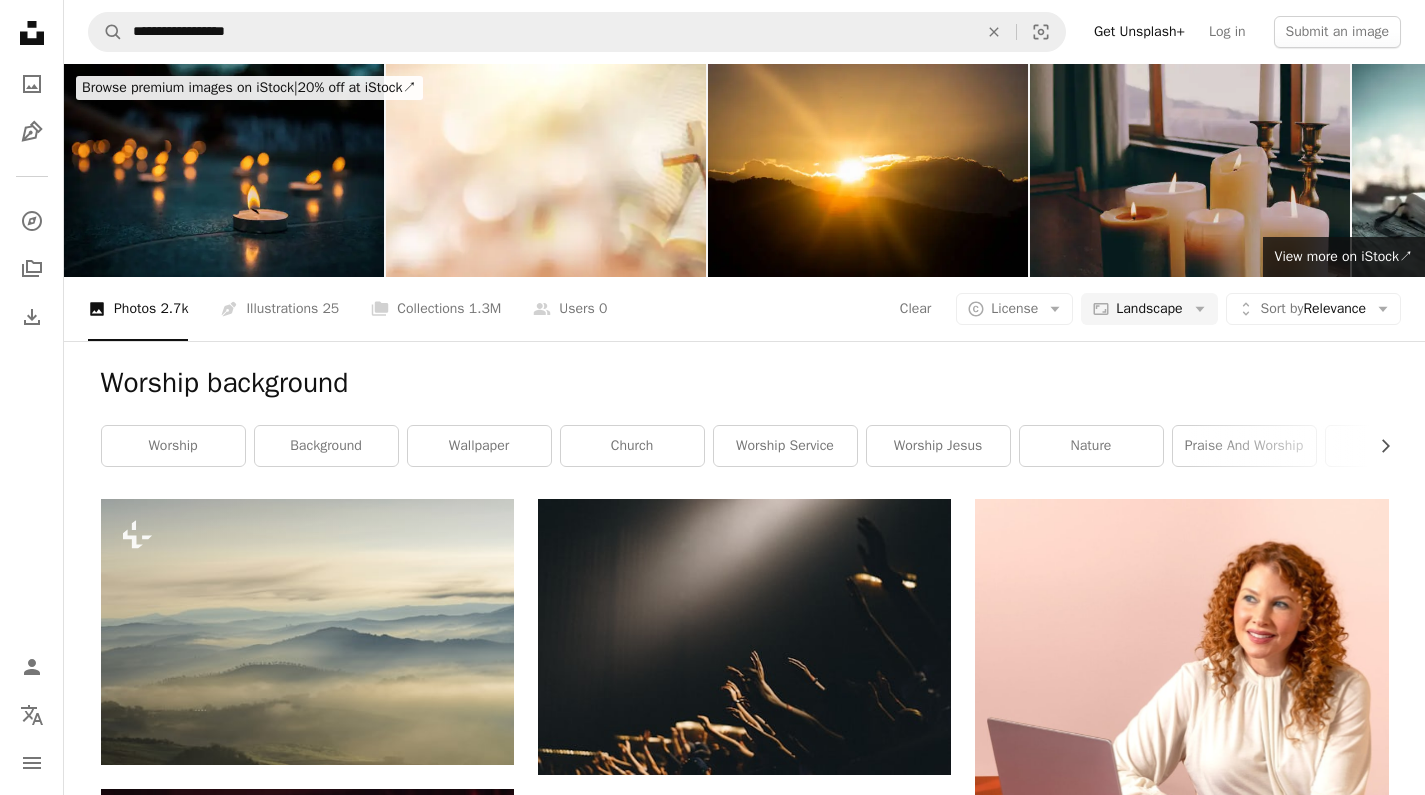 click on "[FIRST] [LAST]" at bounding box center [712, 2002] 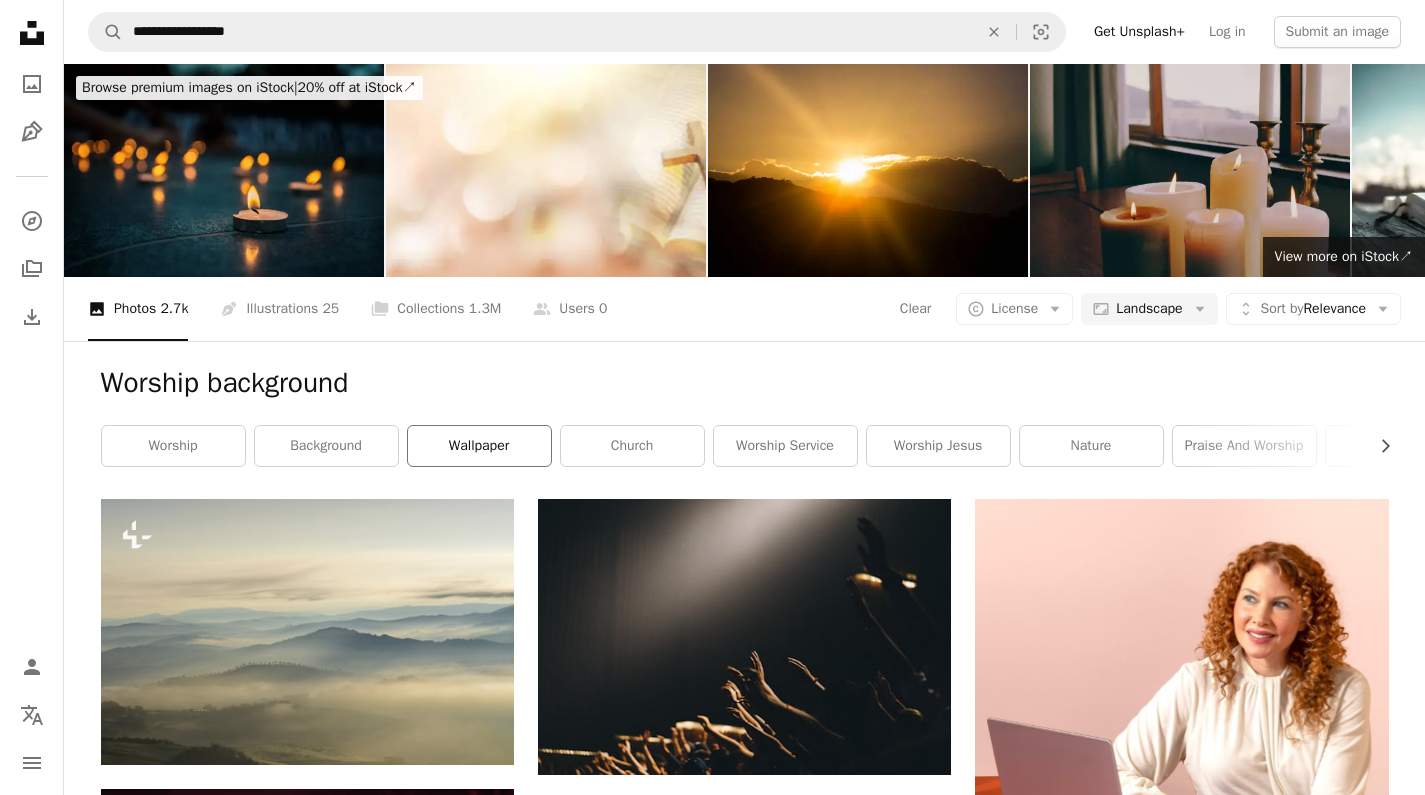 click on "wallpaper" at bounding box center [479, 446] 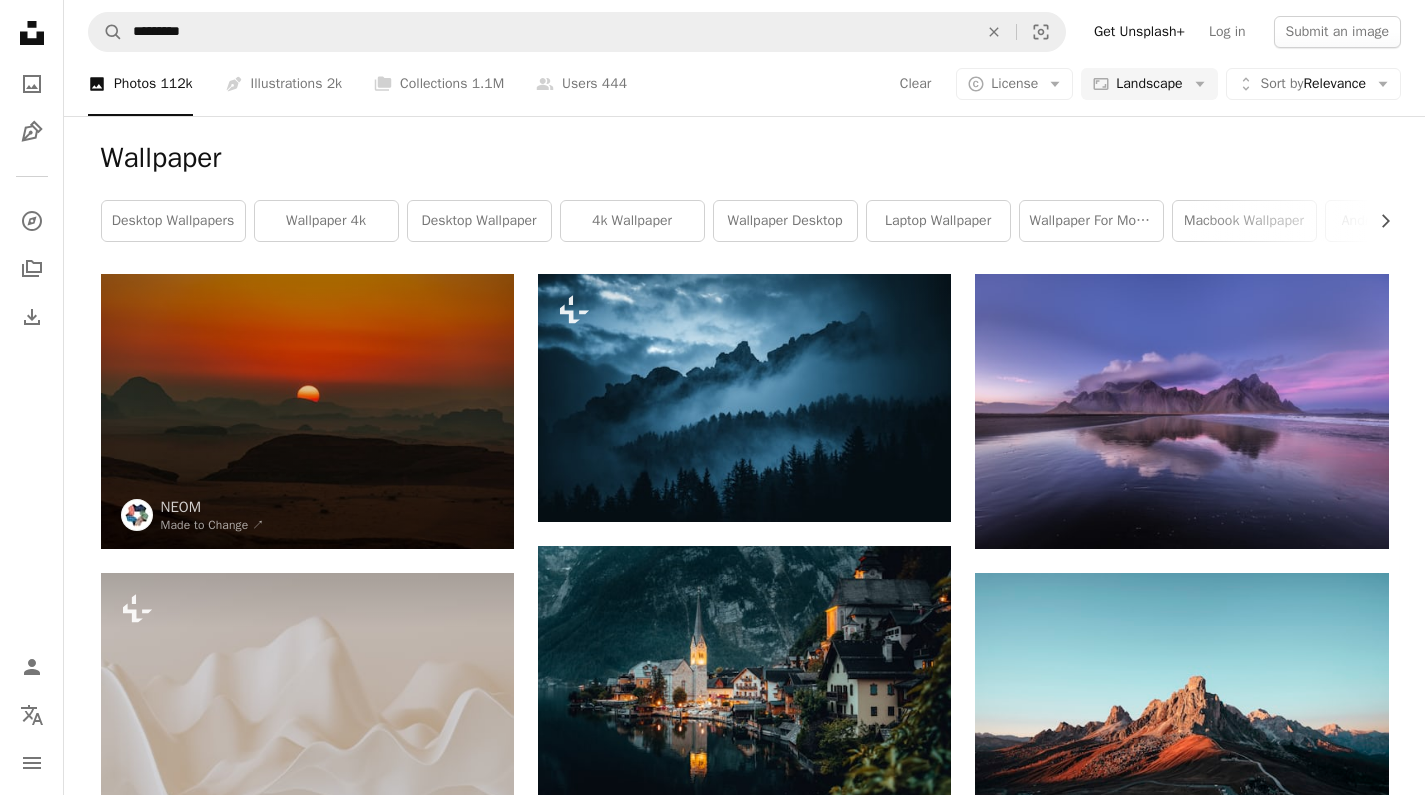 scroll, scrollTop: 0, scrollLeft: 0, axis: both 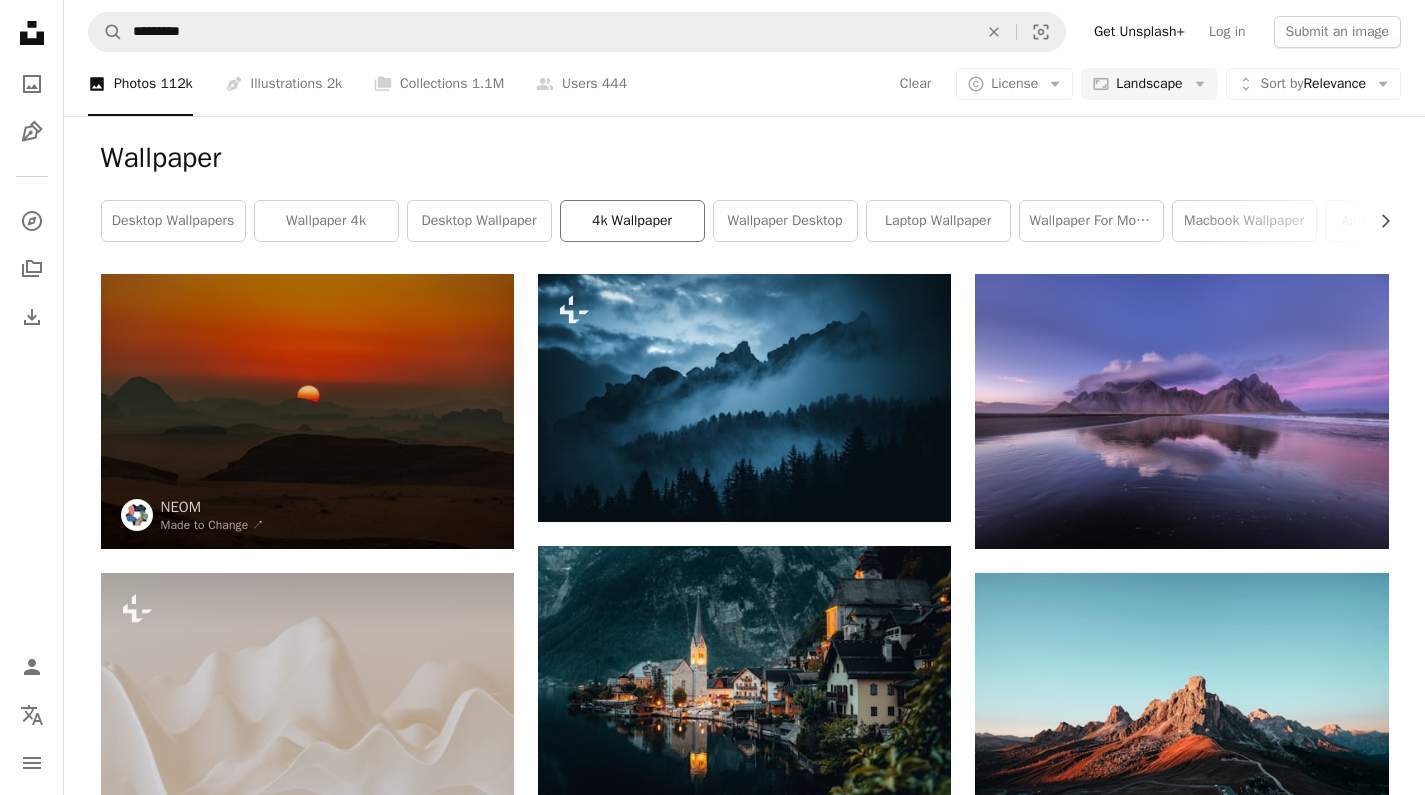 click on "4k wallpaper" at bounding box center (632, 221) 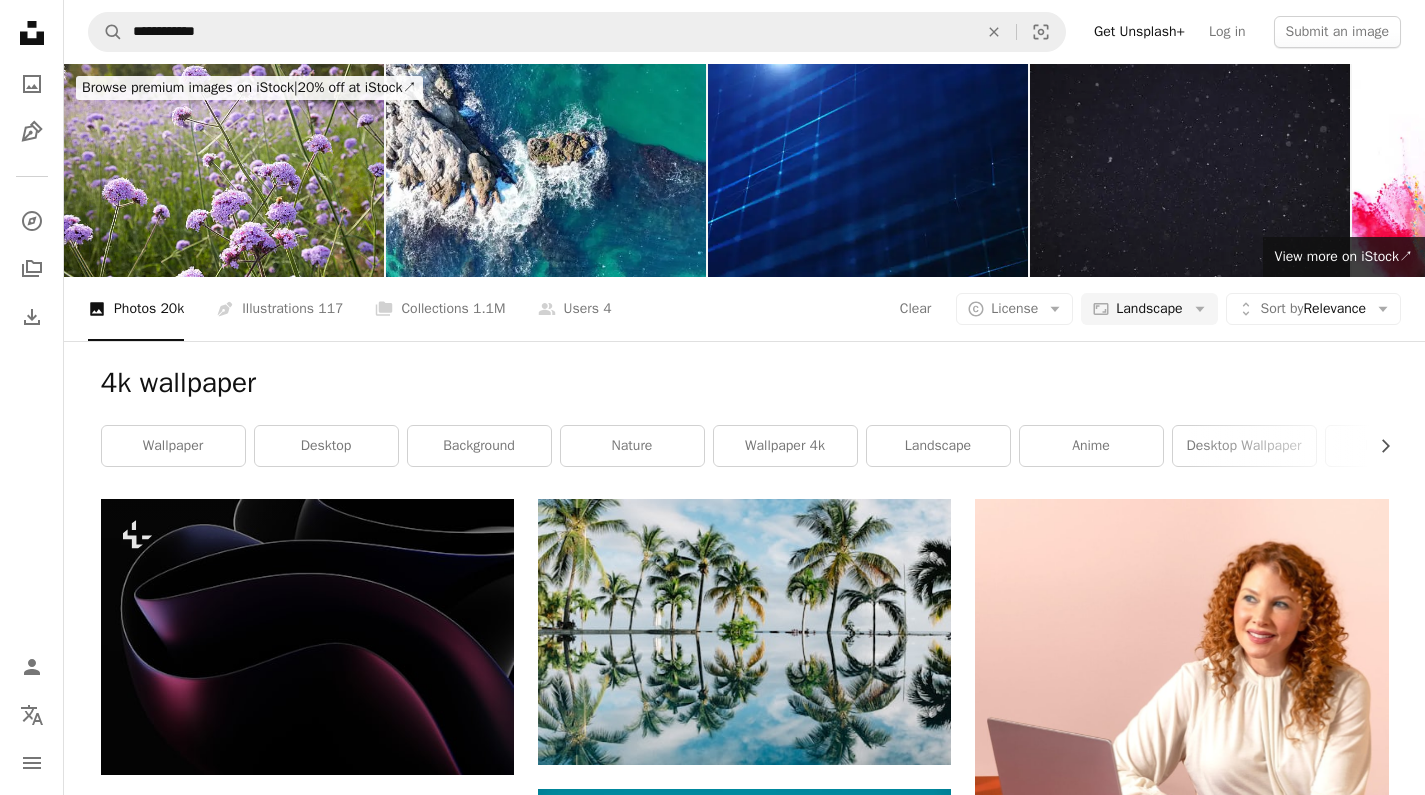 scroll, scrollTop: 2566, scrollLeft: 0, axis: vertical 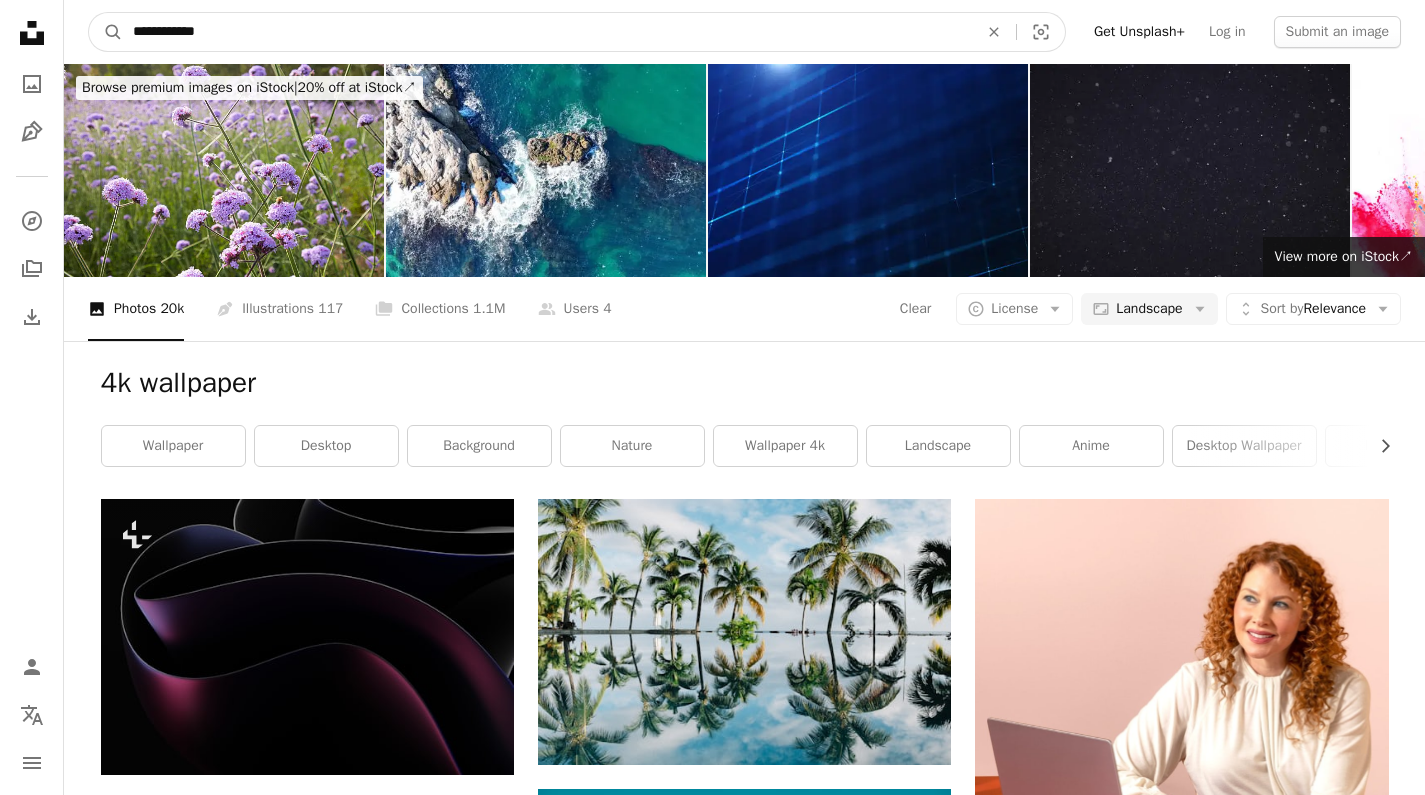 click on "**********" at bounding box center [547, 32] 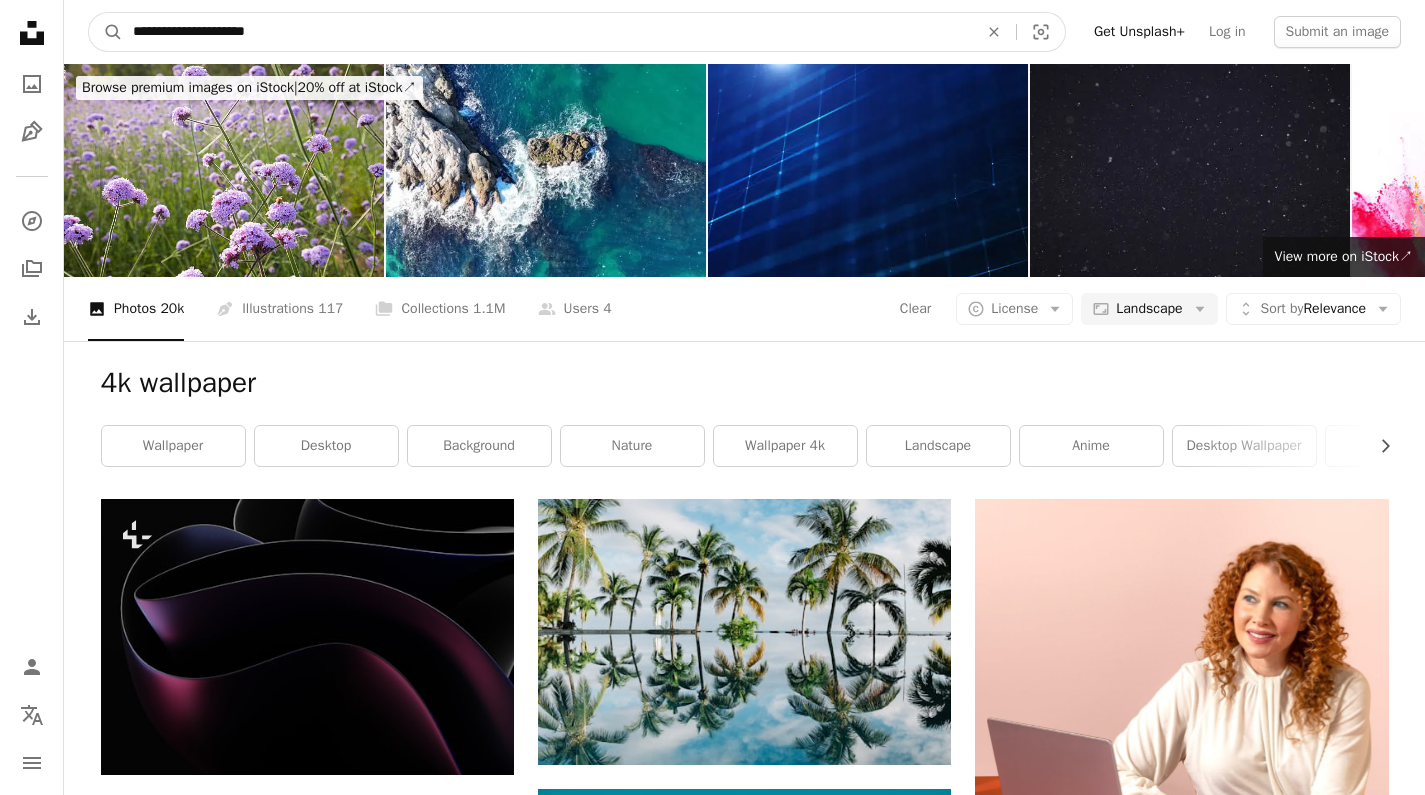 type on "**********" 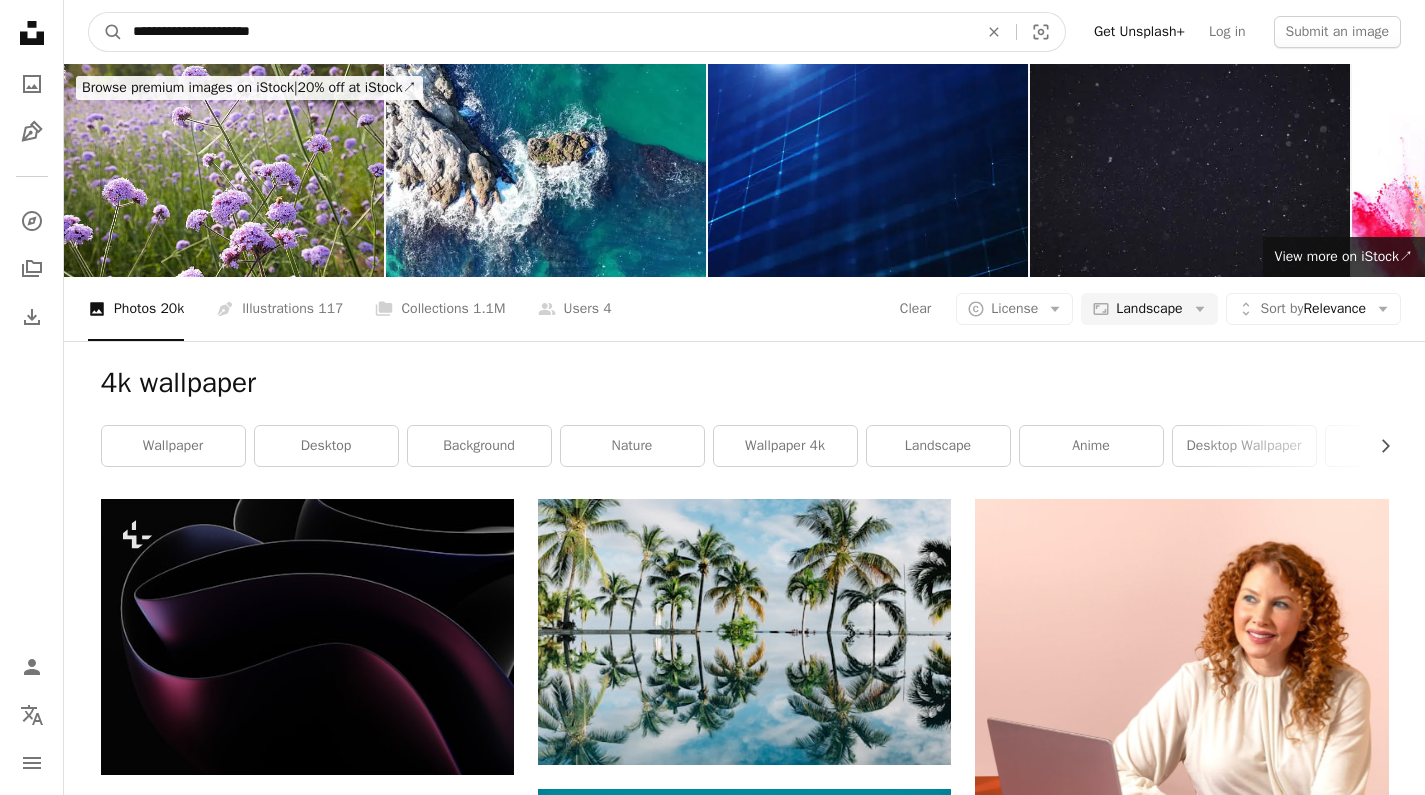 click on "A magnifying glass" at bounding box center (106, 32) 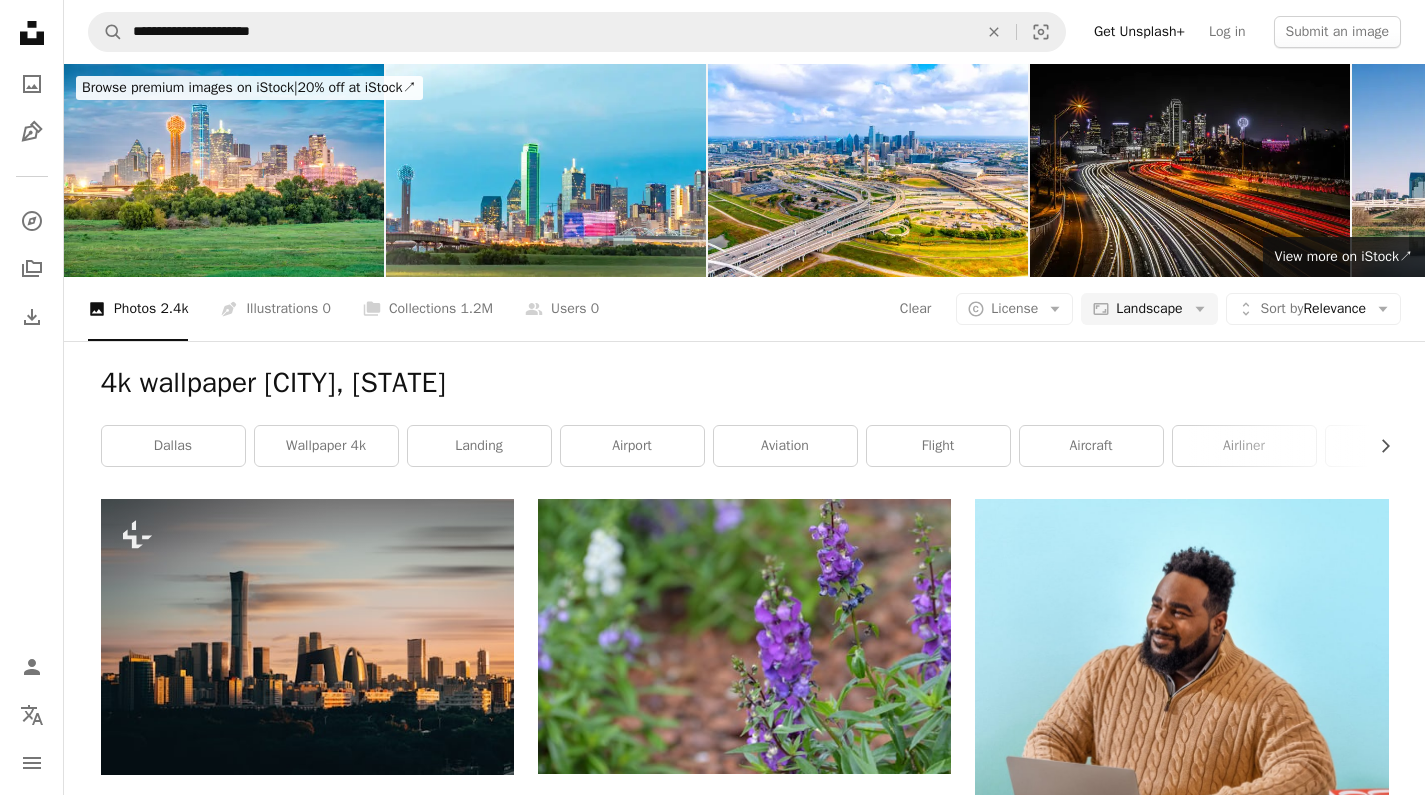 scroll, scrollTop: 2554, scrollLeft: 0, axis: vertical 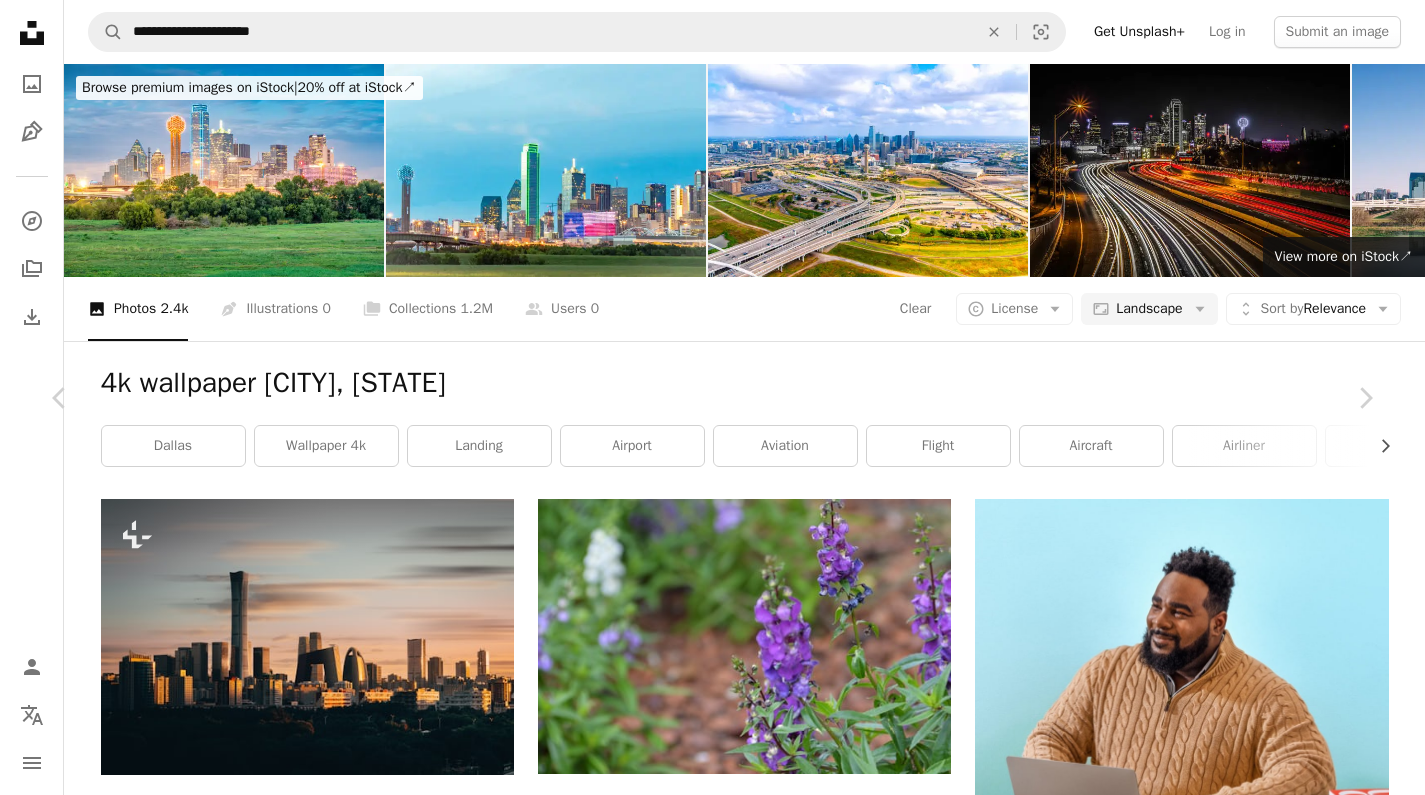 click on "Download free" at bounding box center (1176, 11762) 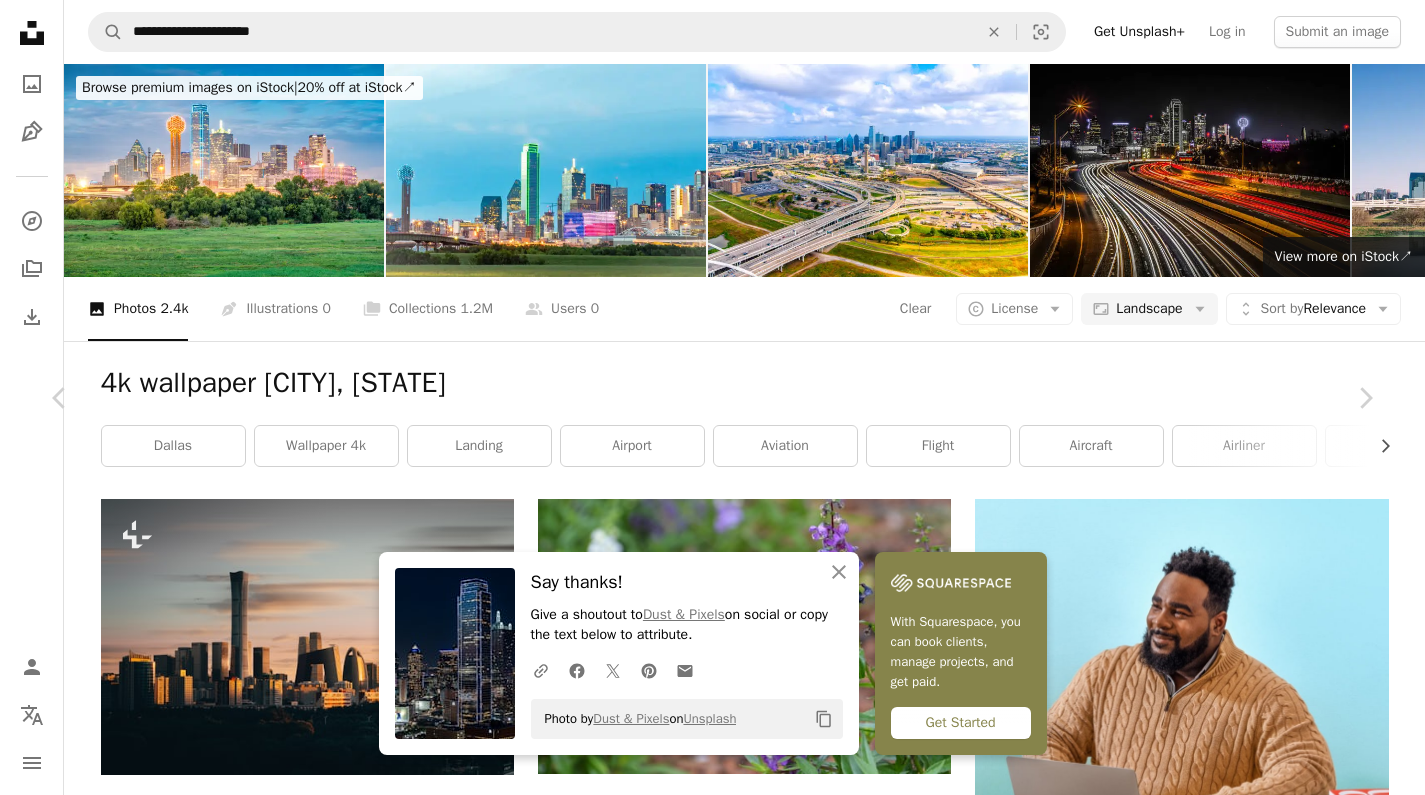 click on "An X shape" at bounding box center [20, 20] 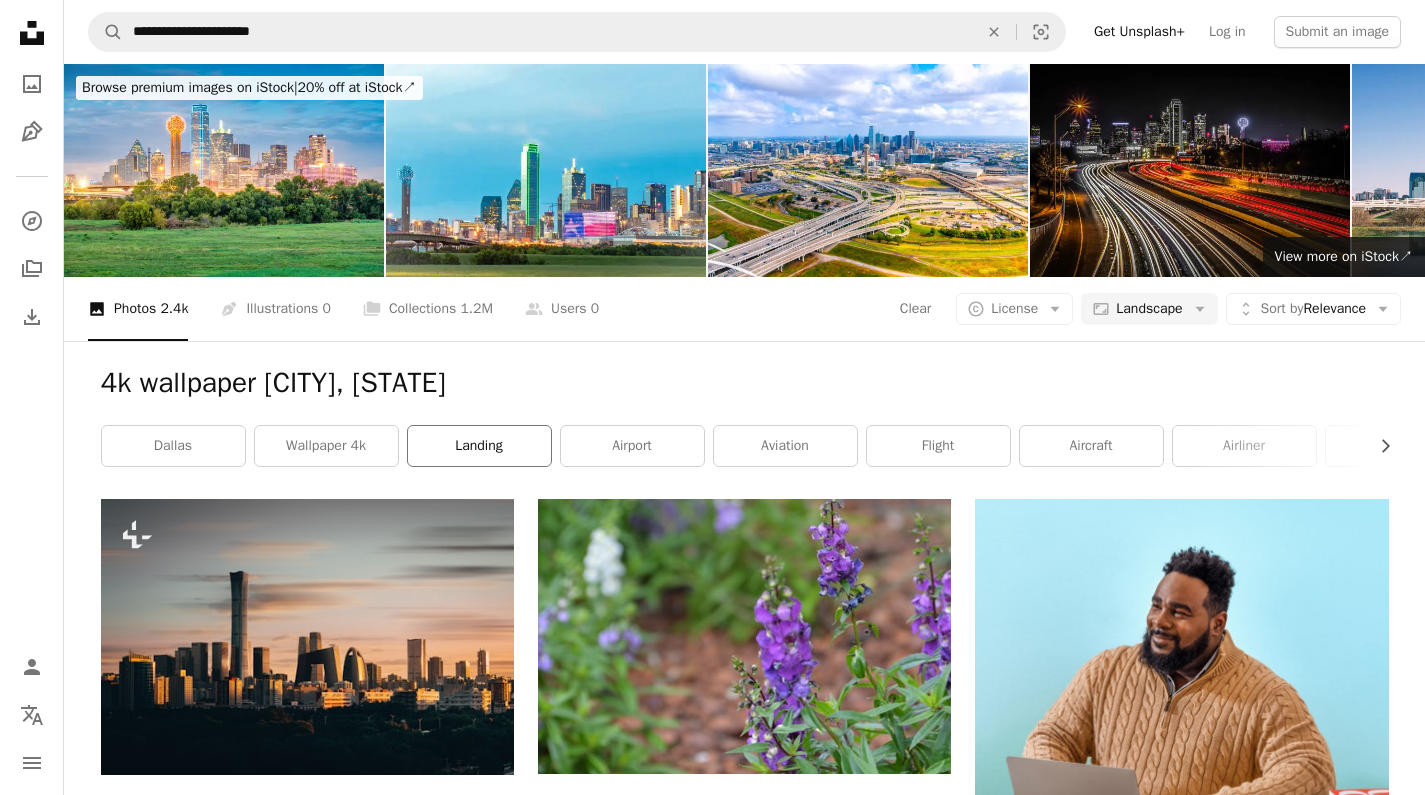 scroll, scrollTop: 33, scrollLeft: 0, axis: vertical 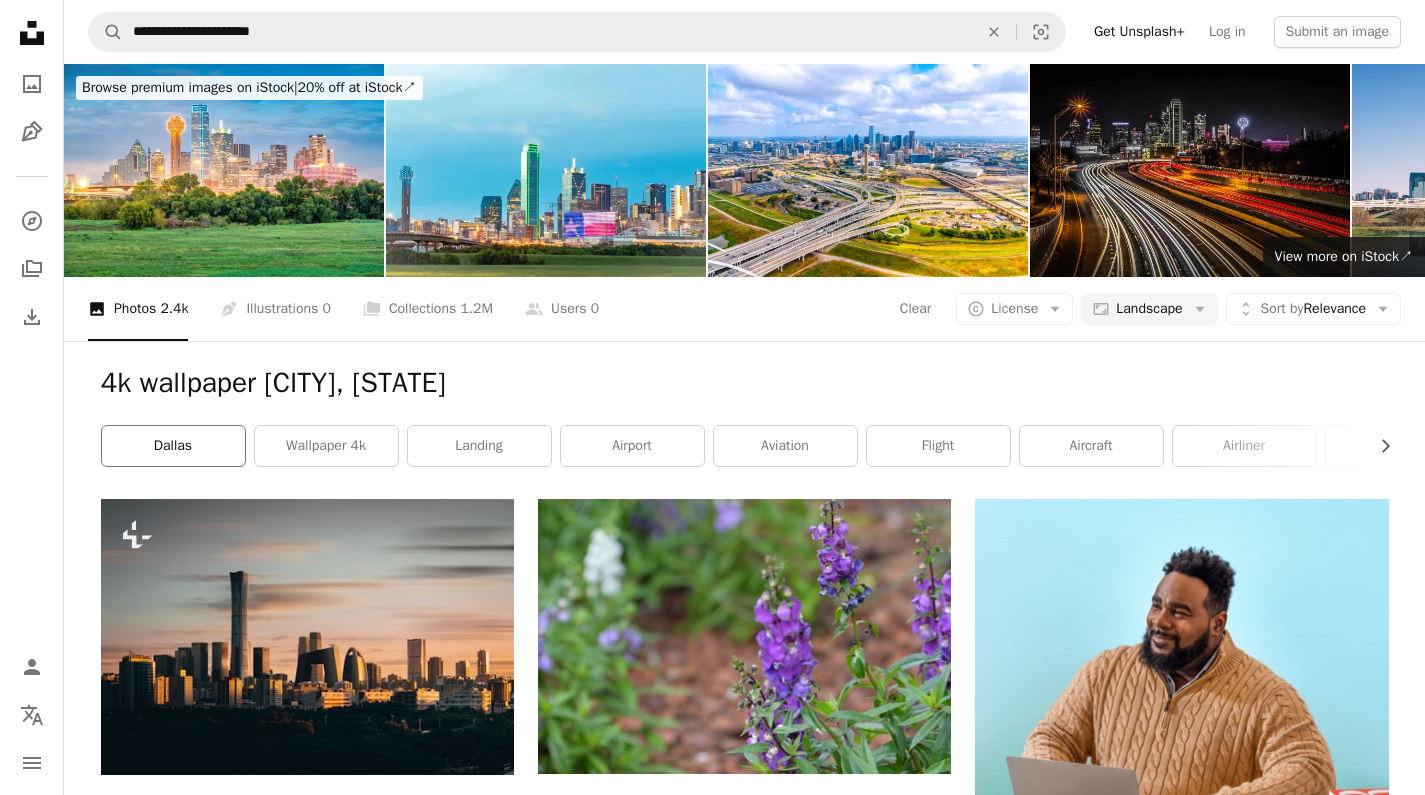click on "dallas" at bounding box center (173, 446) 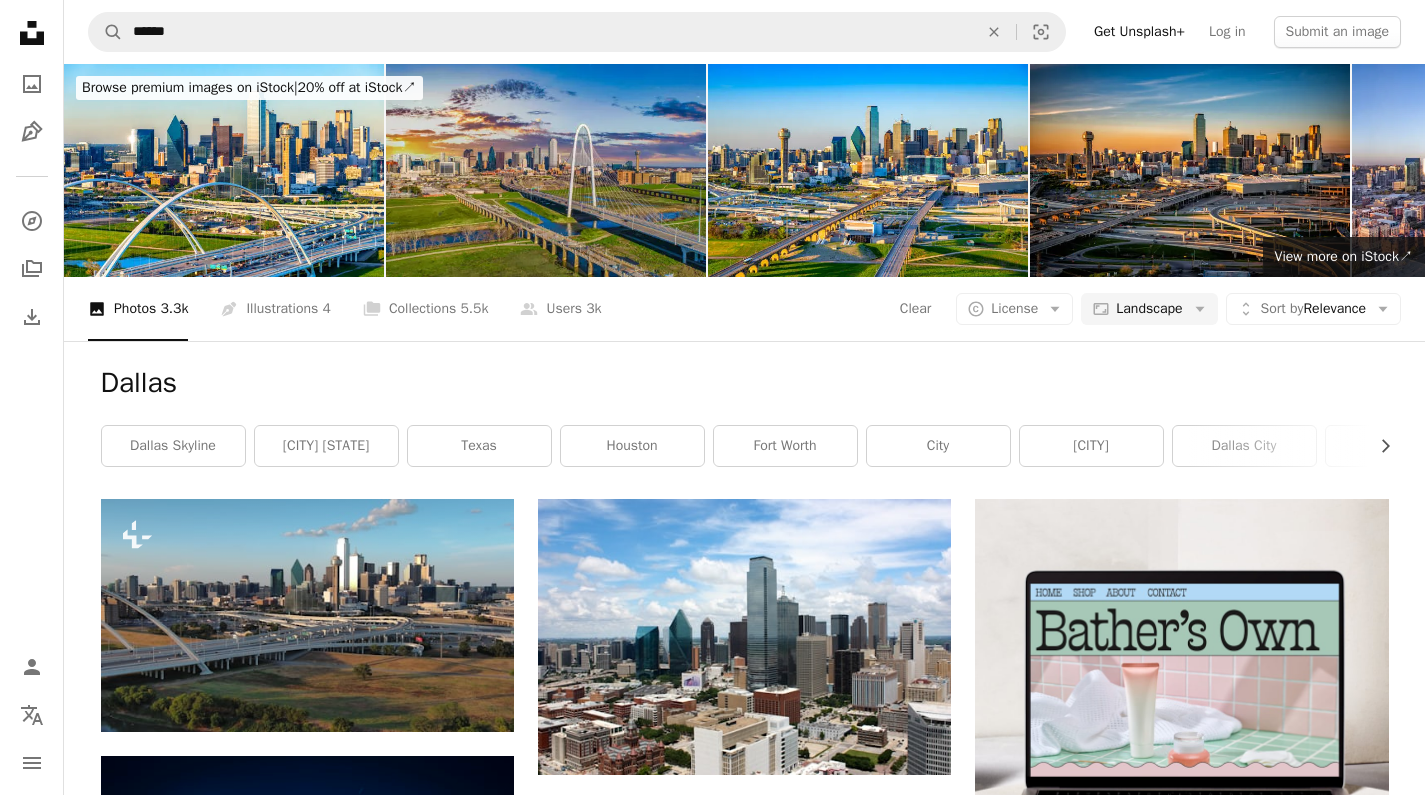 scroll, scrollTop: 2776, scrollLeft: 0, axis: vertical 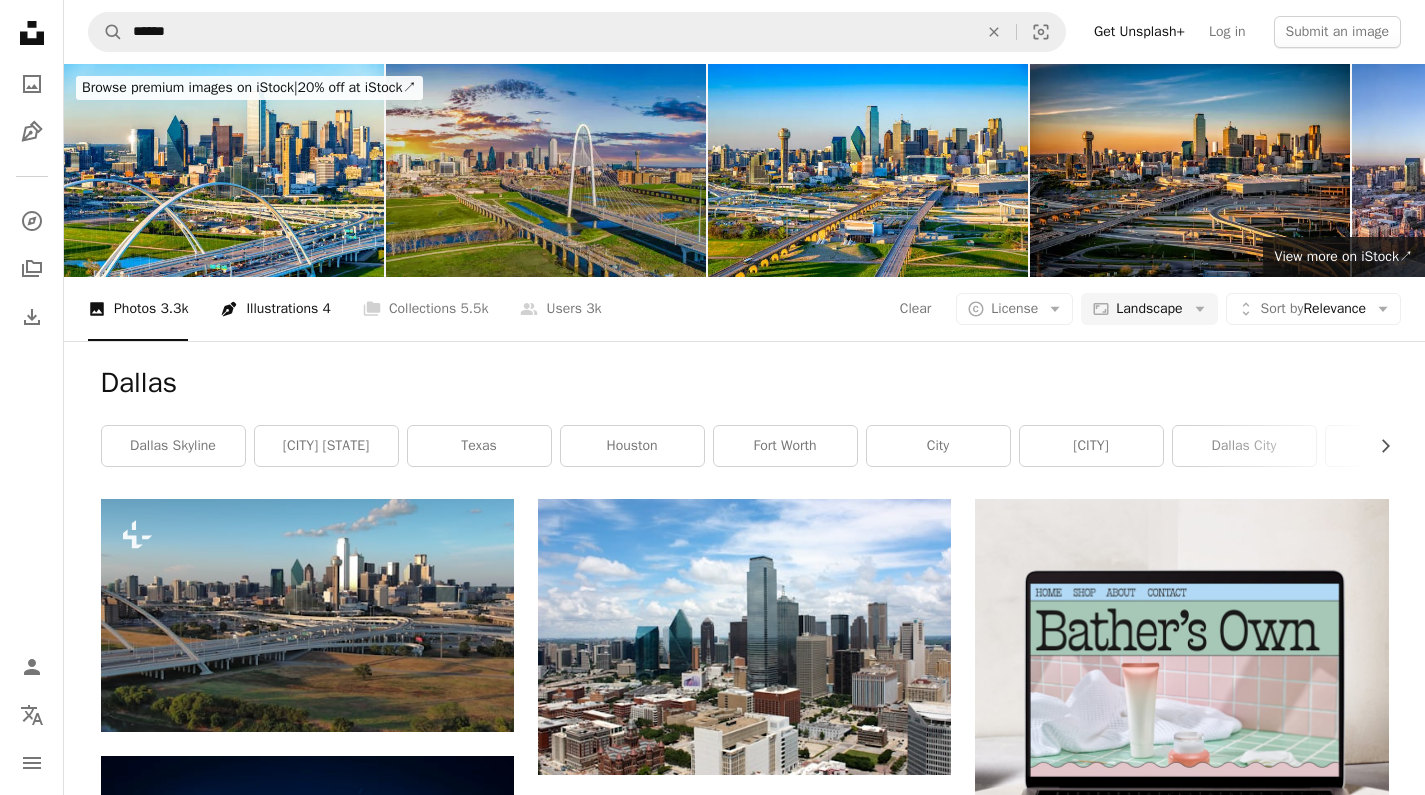 click on "Pen Tool Illustrations   4" at bounding box center [275, 309] 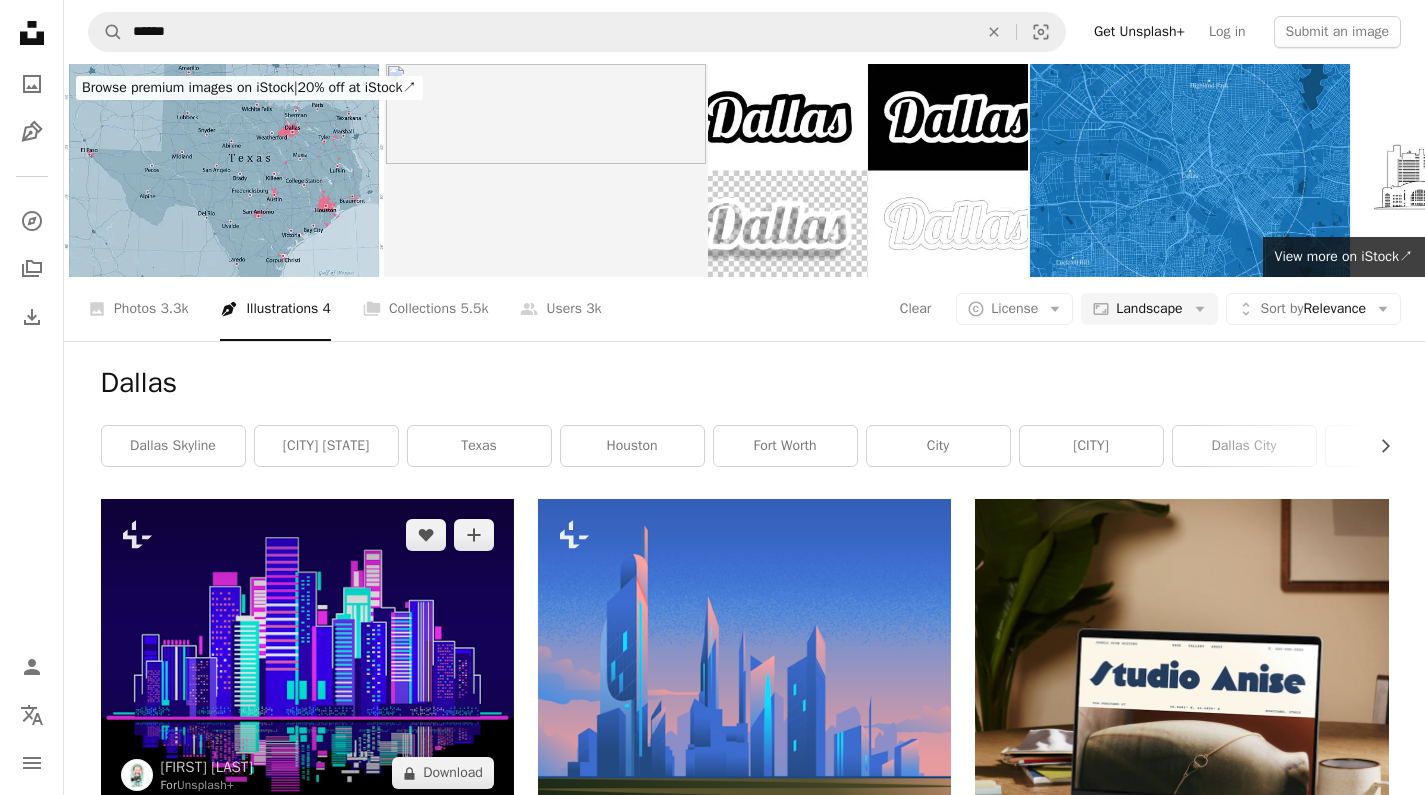scroll, scrollTop: 0, scrollLeft: 0, axis: both 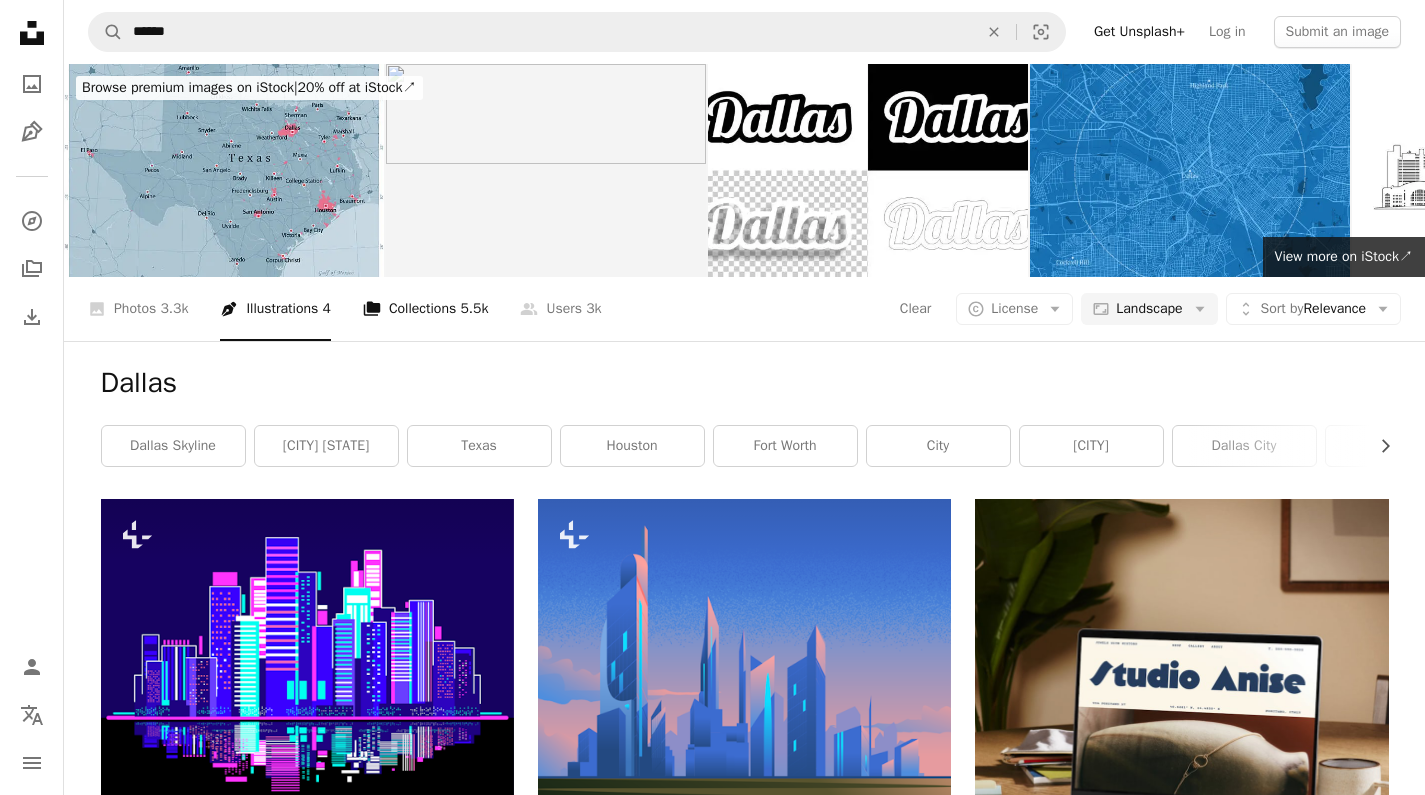click on "5.5k" at bounding box center (474, 309) 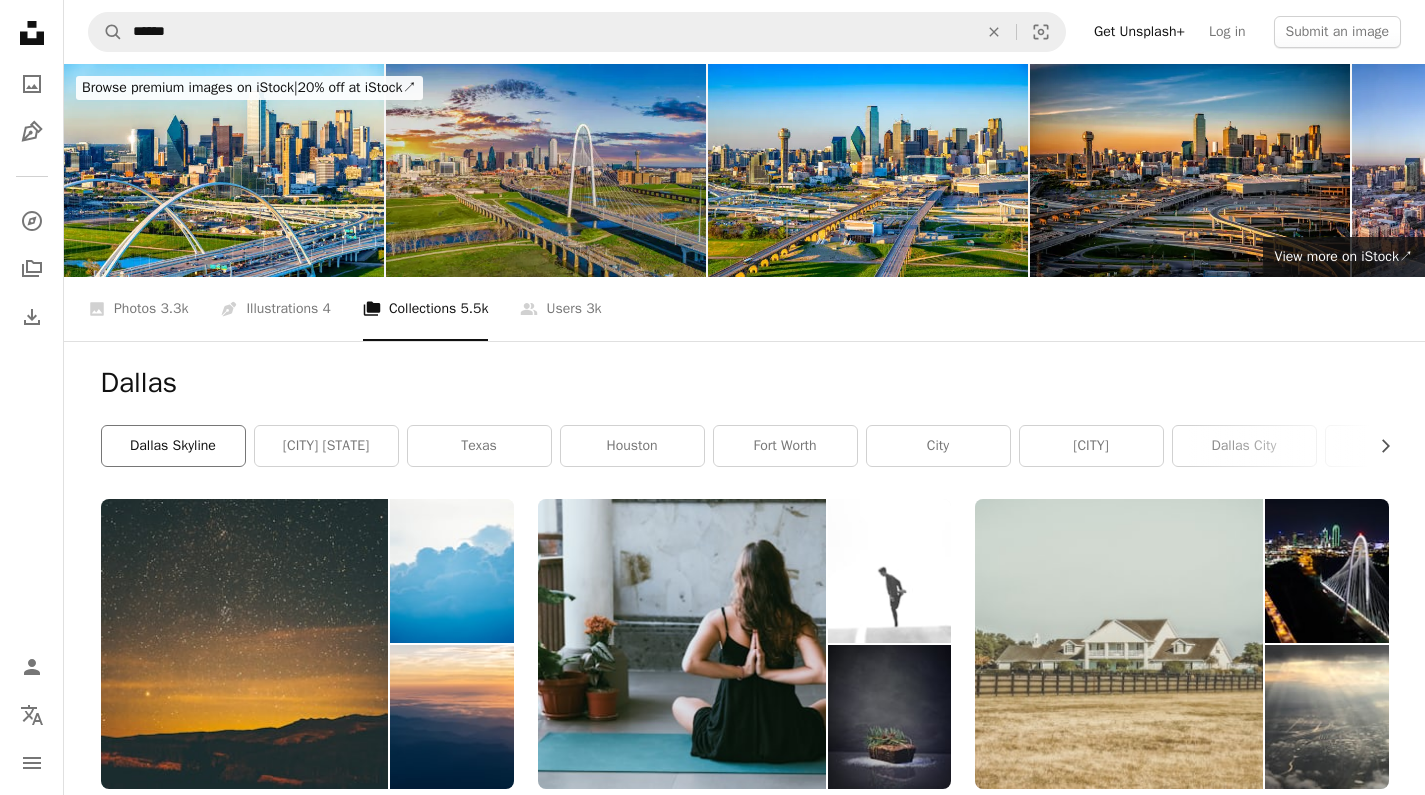 click on "dallas skyline" at bounding box center [173, 446] 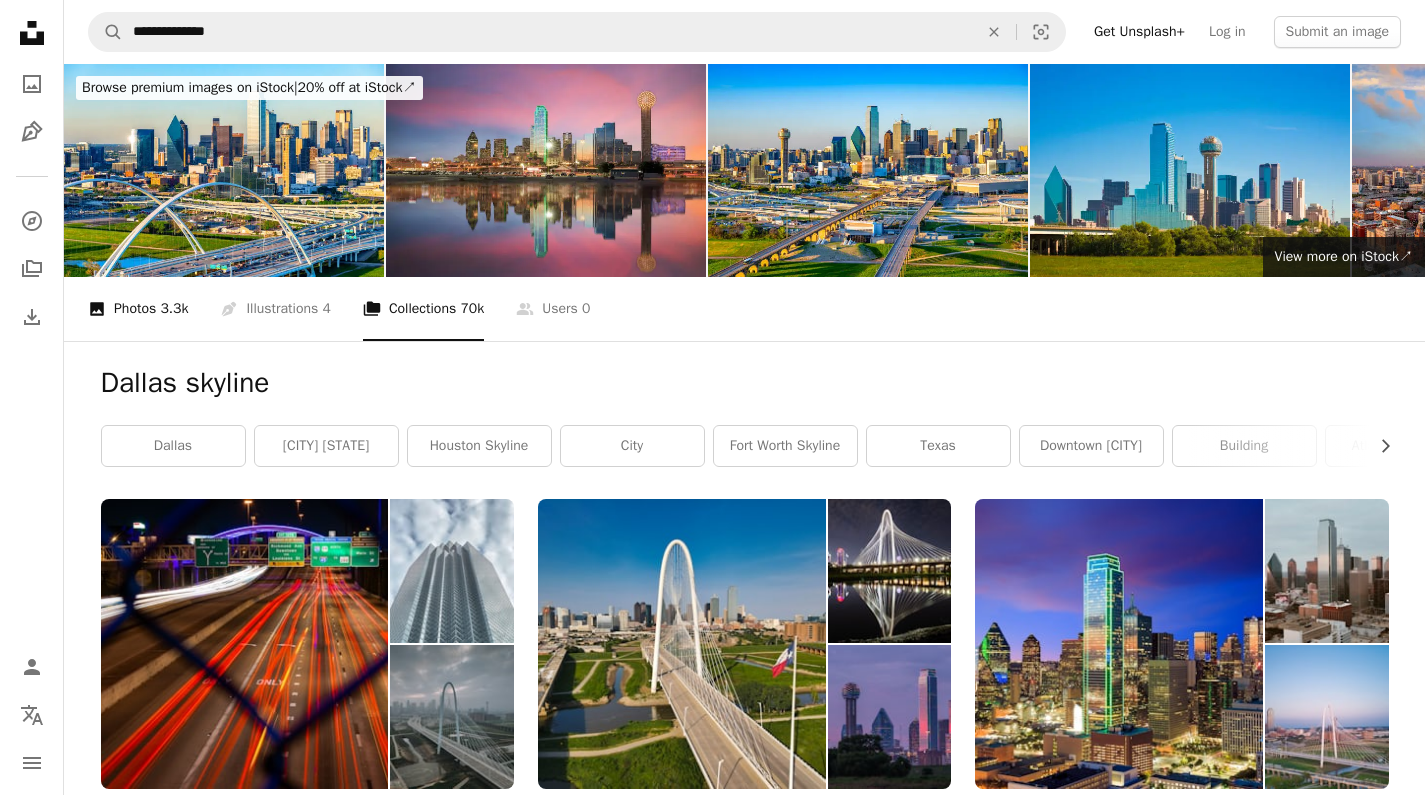 click on "3.3k" at bounding box center [174, 309] 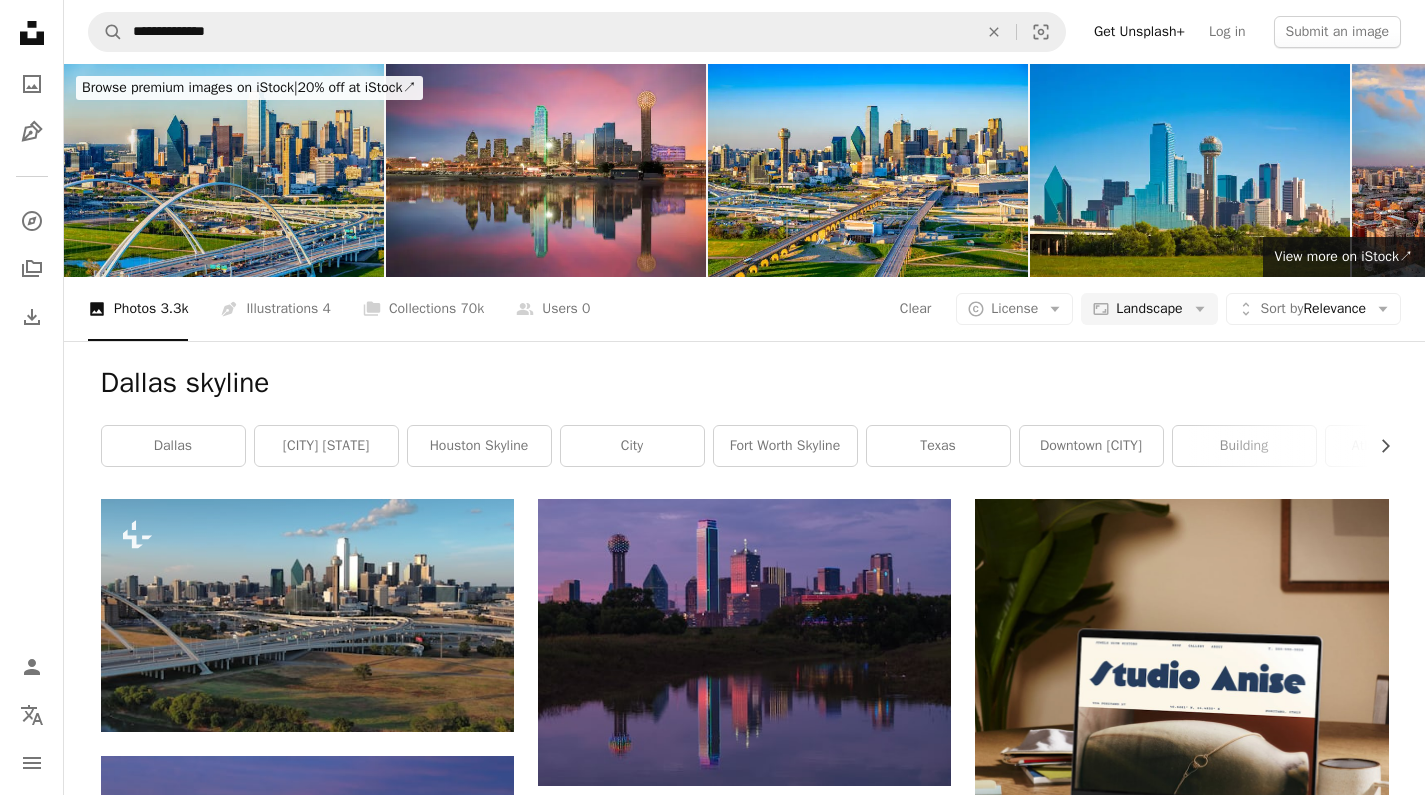 scroll, scrollTop: 0, scrollLeft: 0, axis: both 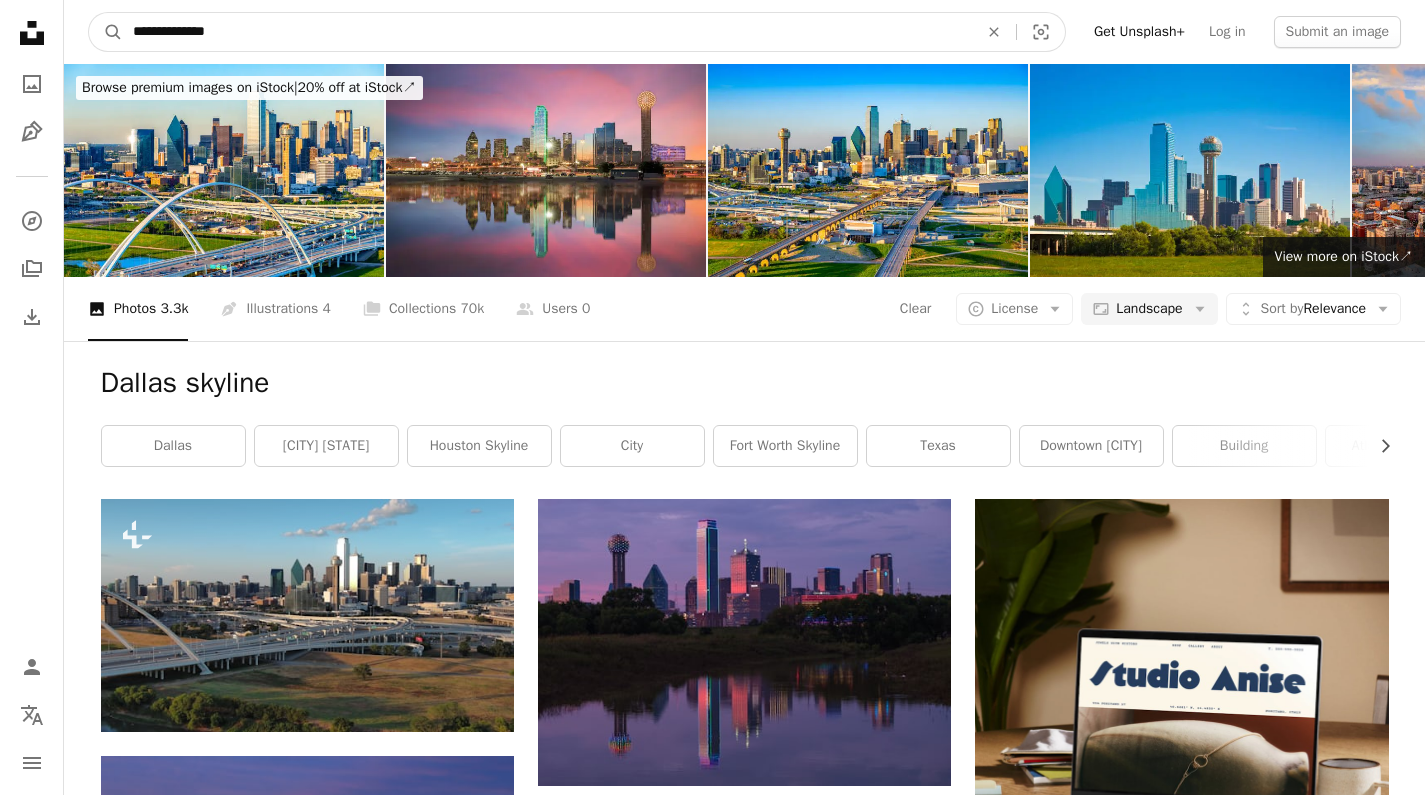 click on "**********" at bounding box center (547, 32) 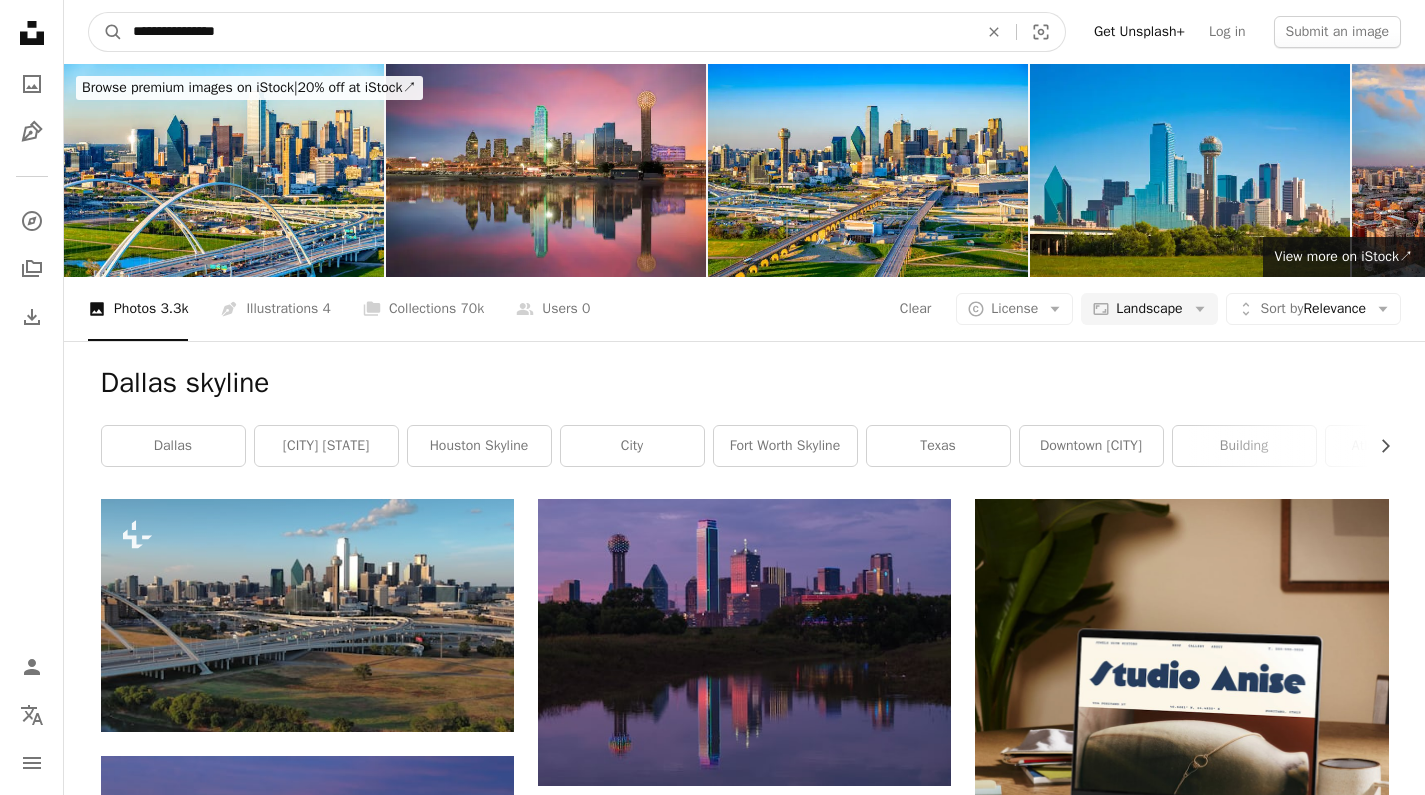 type on "**********" 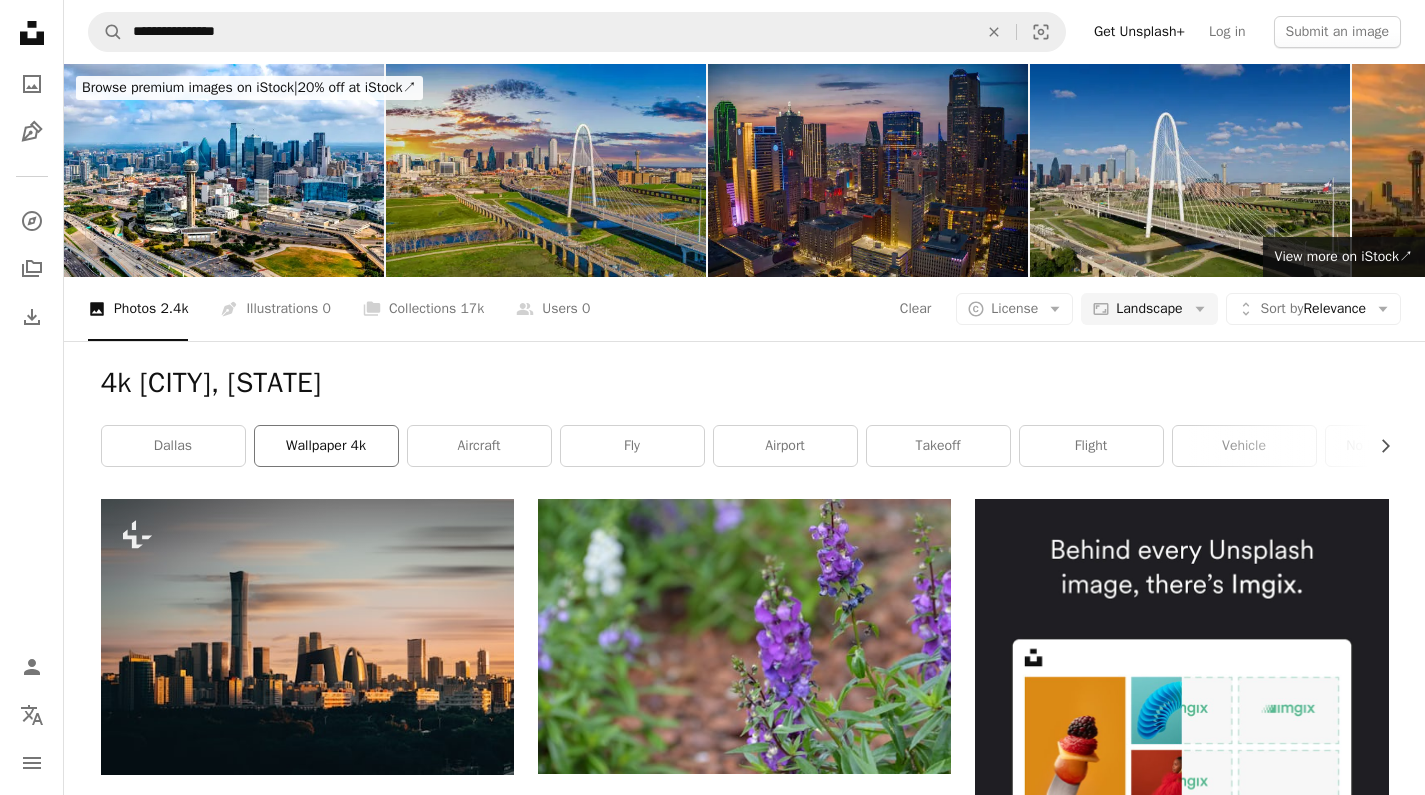 scroll, scrollTop: 0, scrollLeft: 0, axis: both 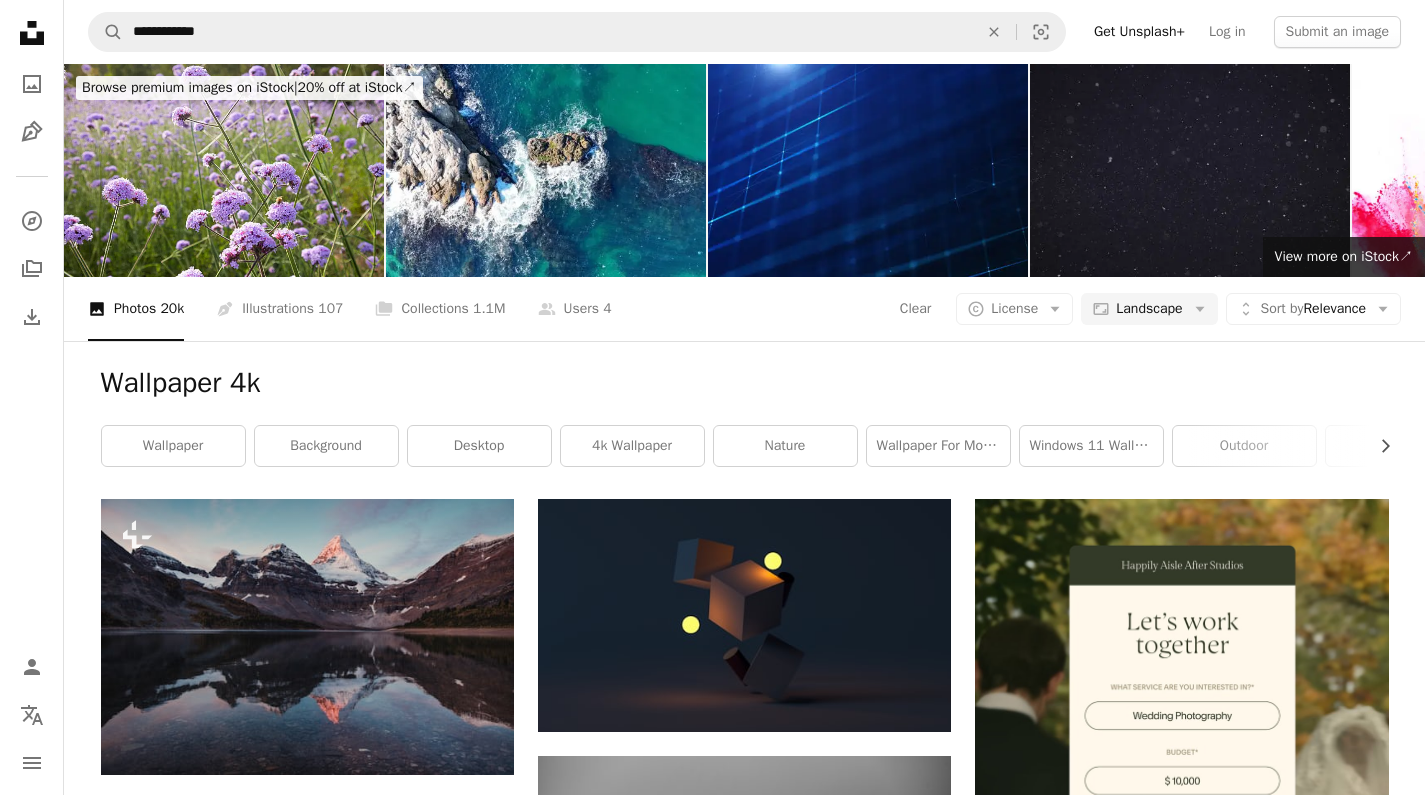 click at bounding box center (744, 2976) 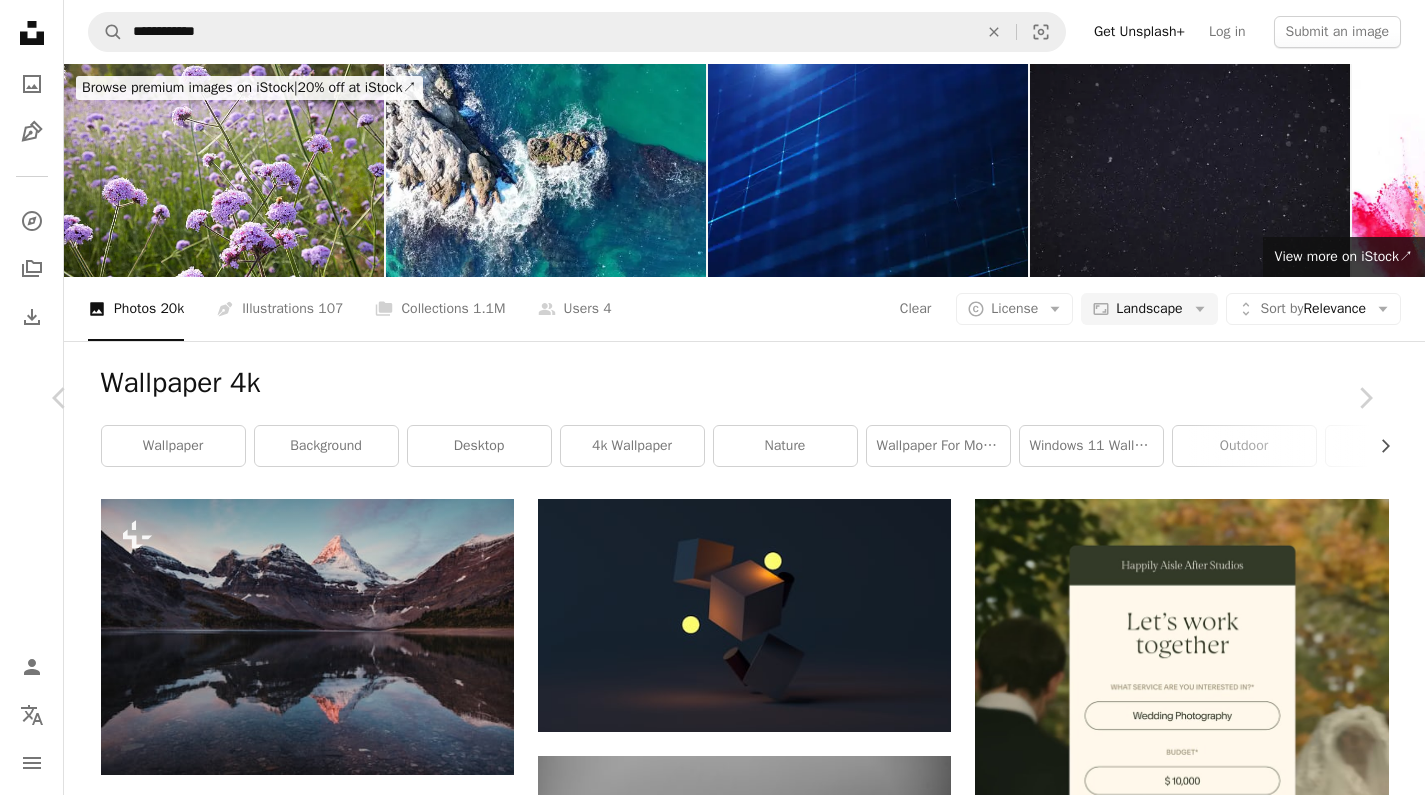click on "Download free" at bounding box center [1176, 15437] 